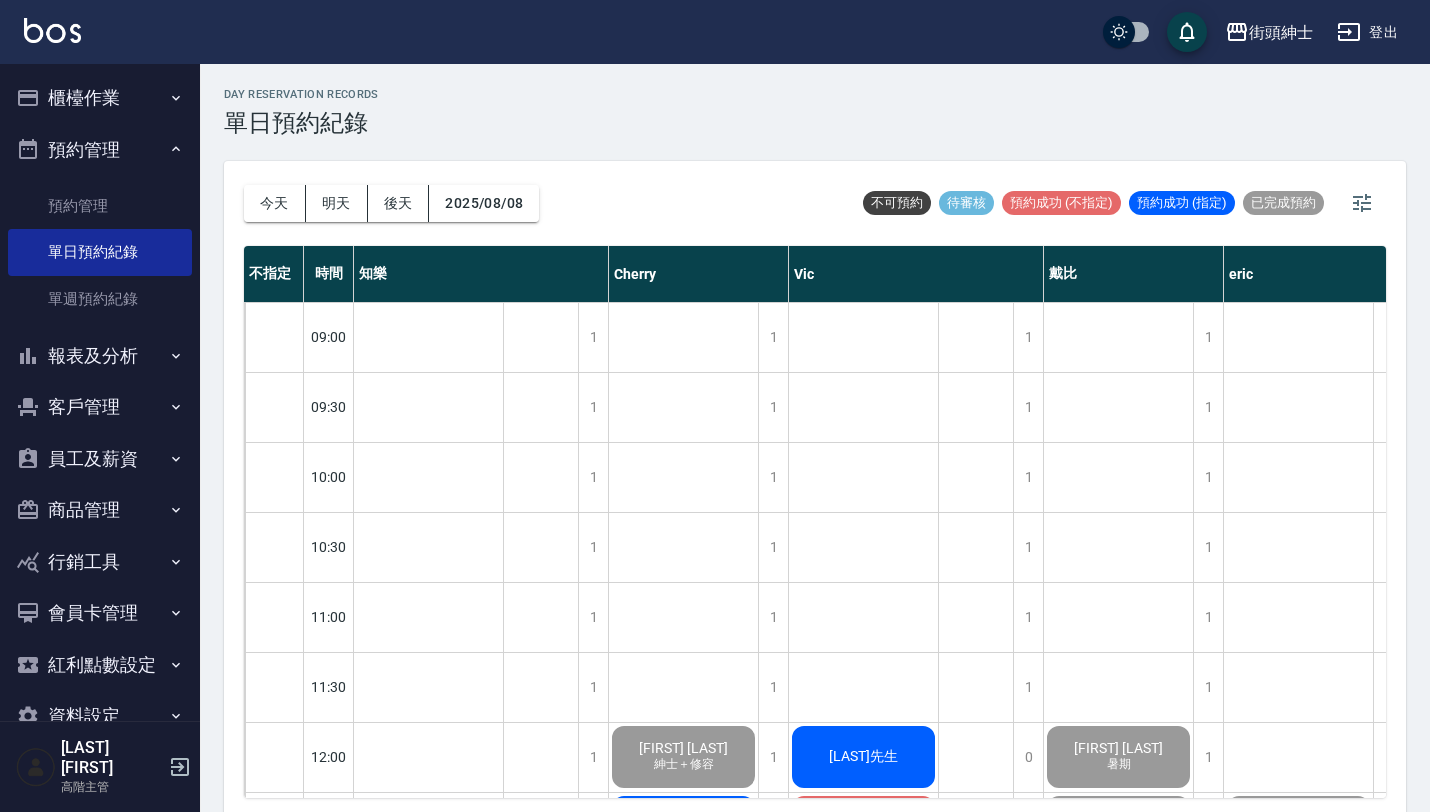 scroll, scrollTop: 0, scrollLeft: 0, axis: both 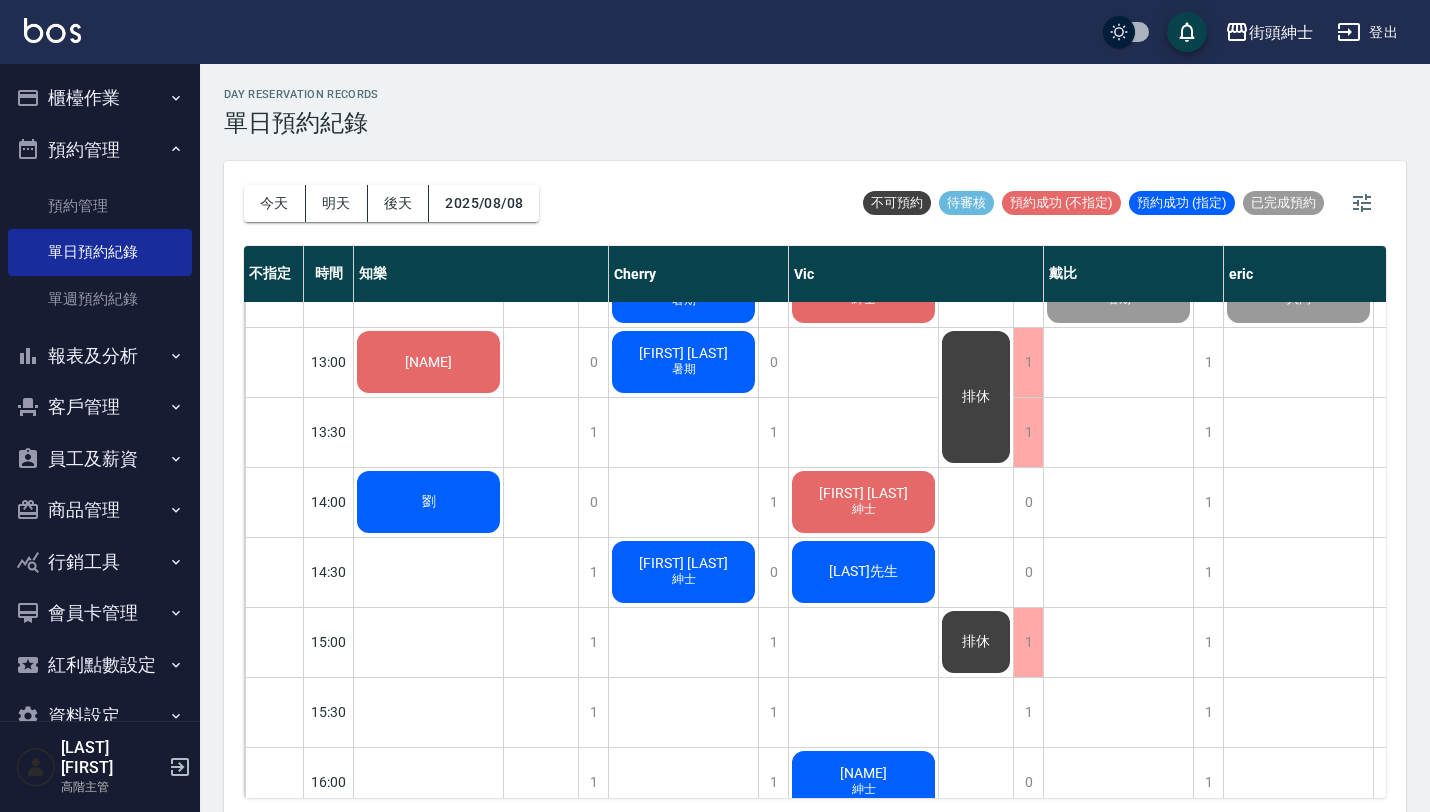 click on "報表及分析" at bounding box center (100, 356) 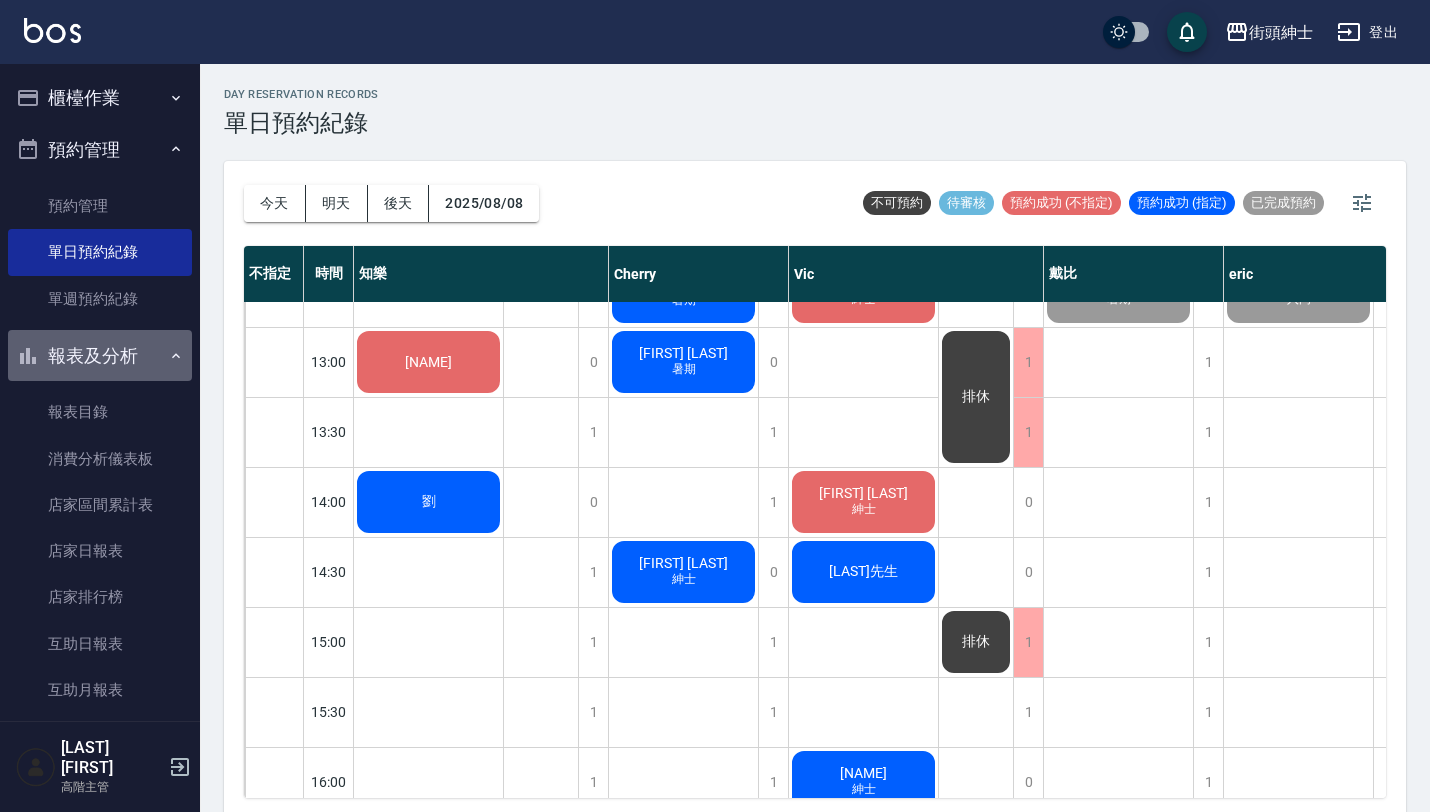 click on "報表及分析" at bounding box center [100, 356] 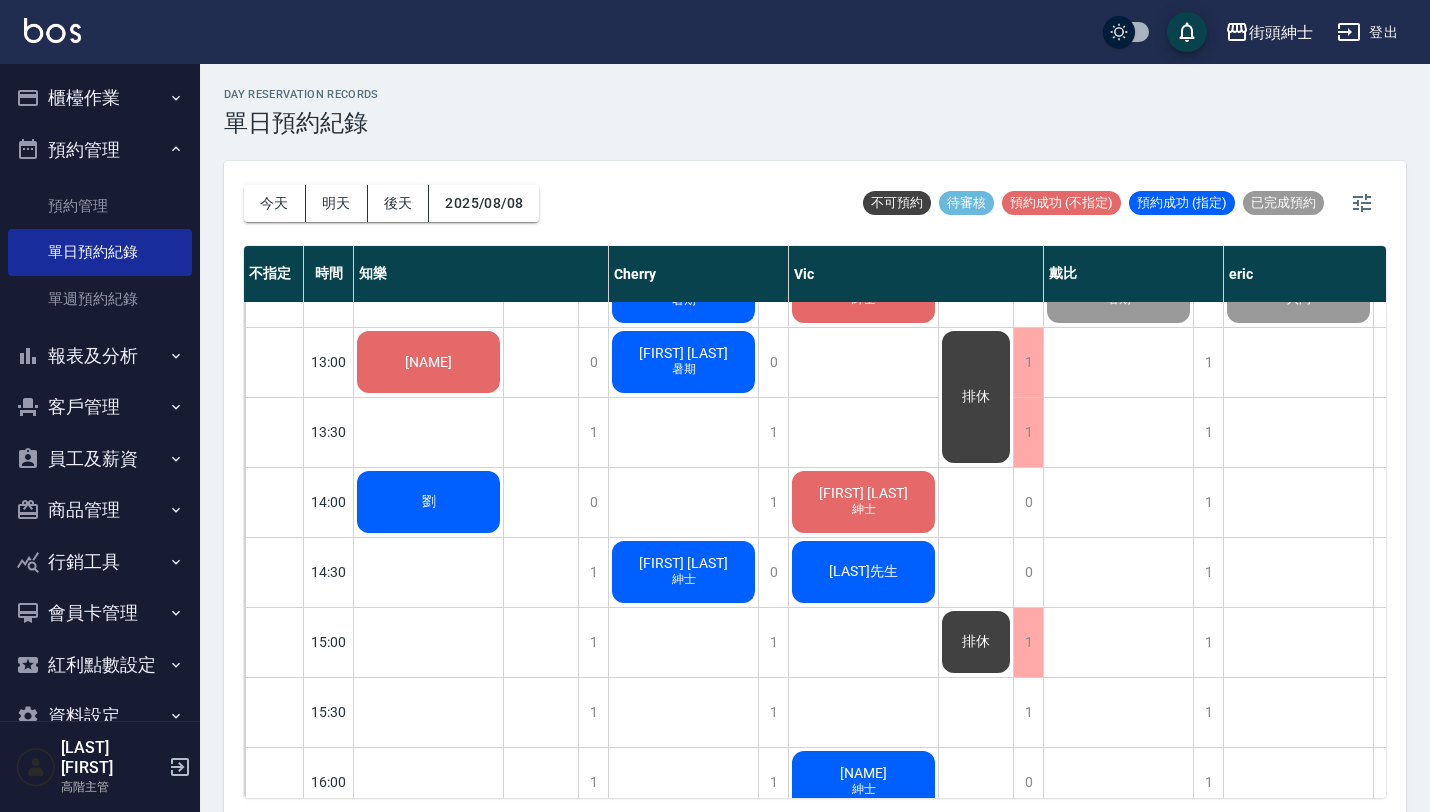 click on "預約管理" at bounding box center [100, 150] 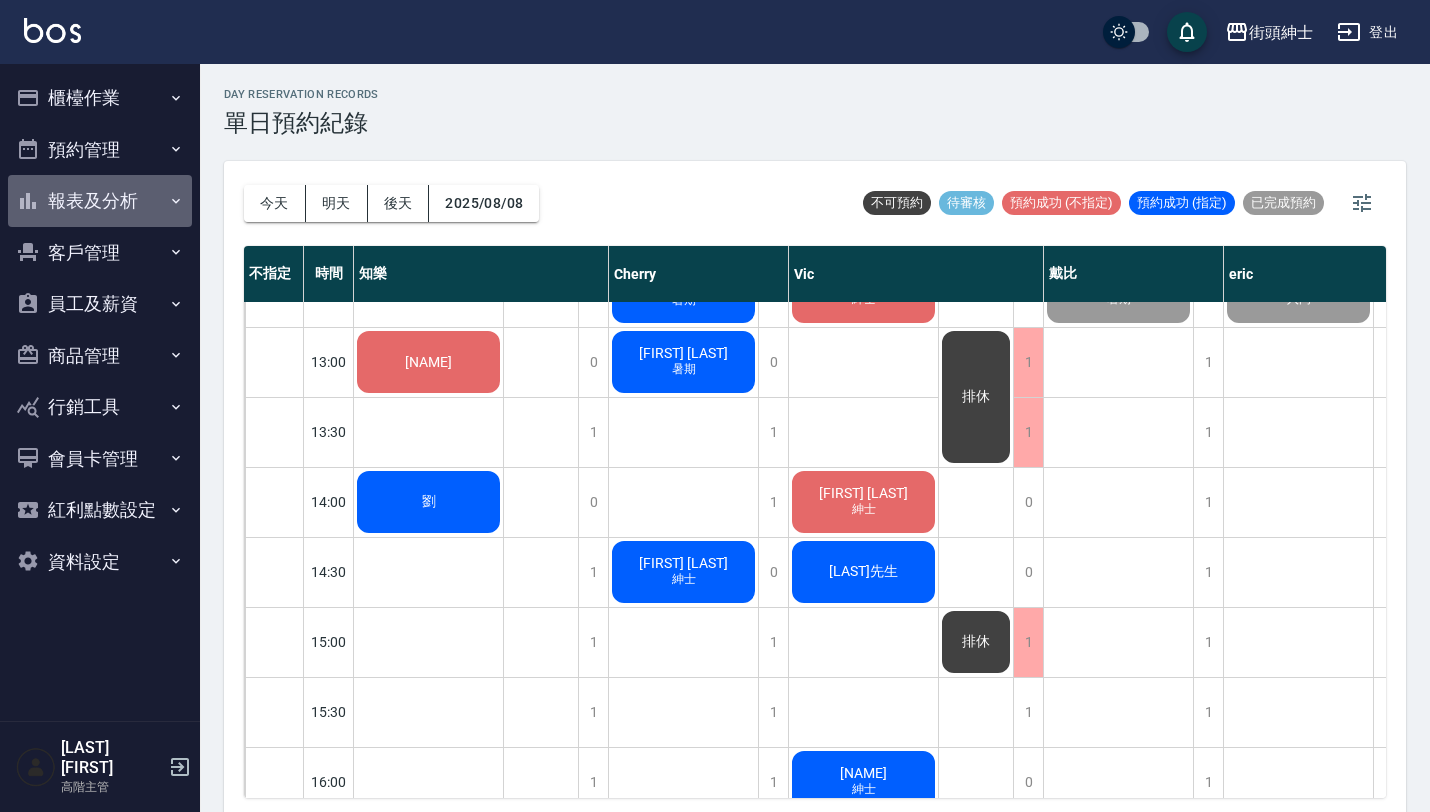 click on "報表及分析" at bounding box center [100, 201] 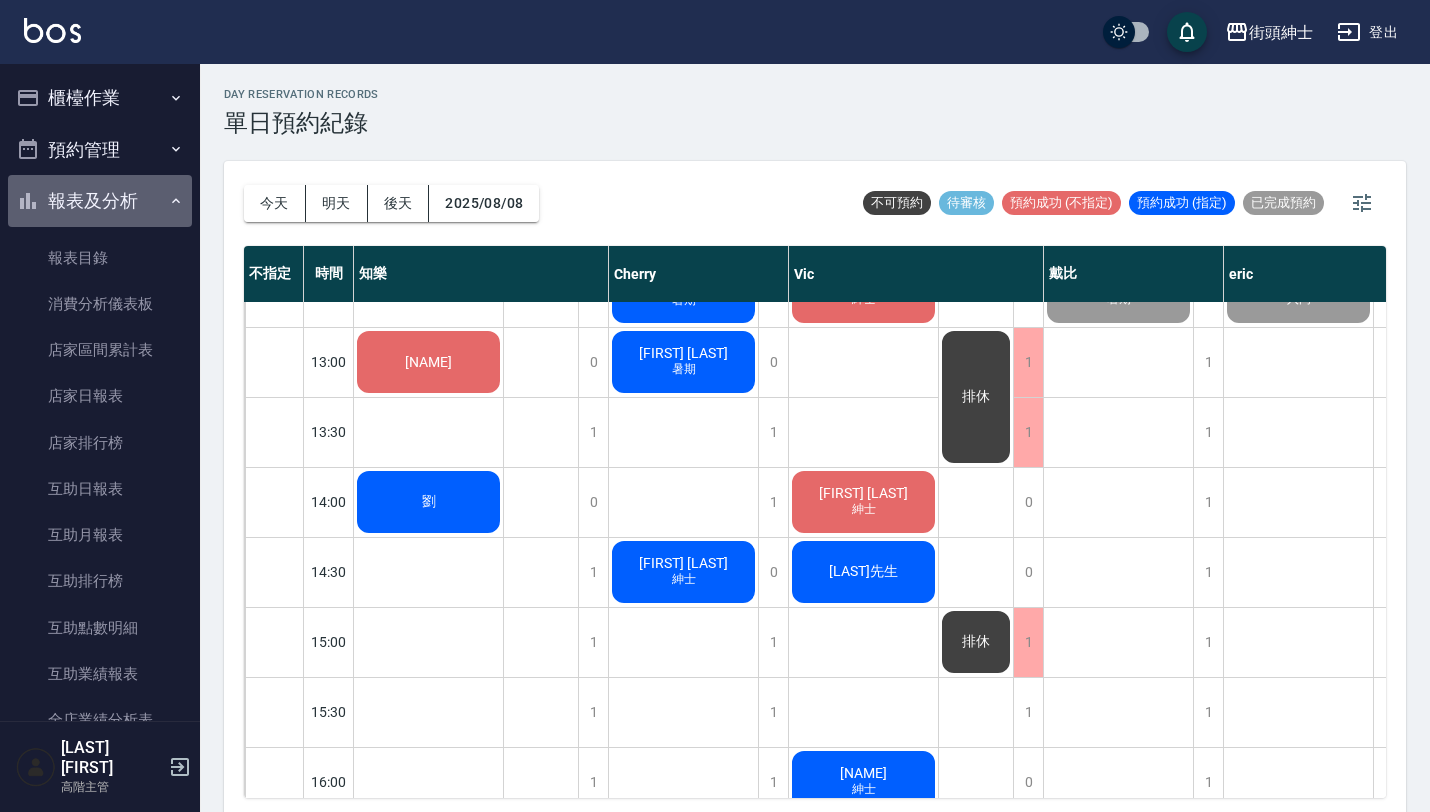 click on "報表及分析" at bounding box center (100, 201) 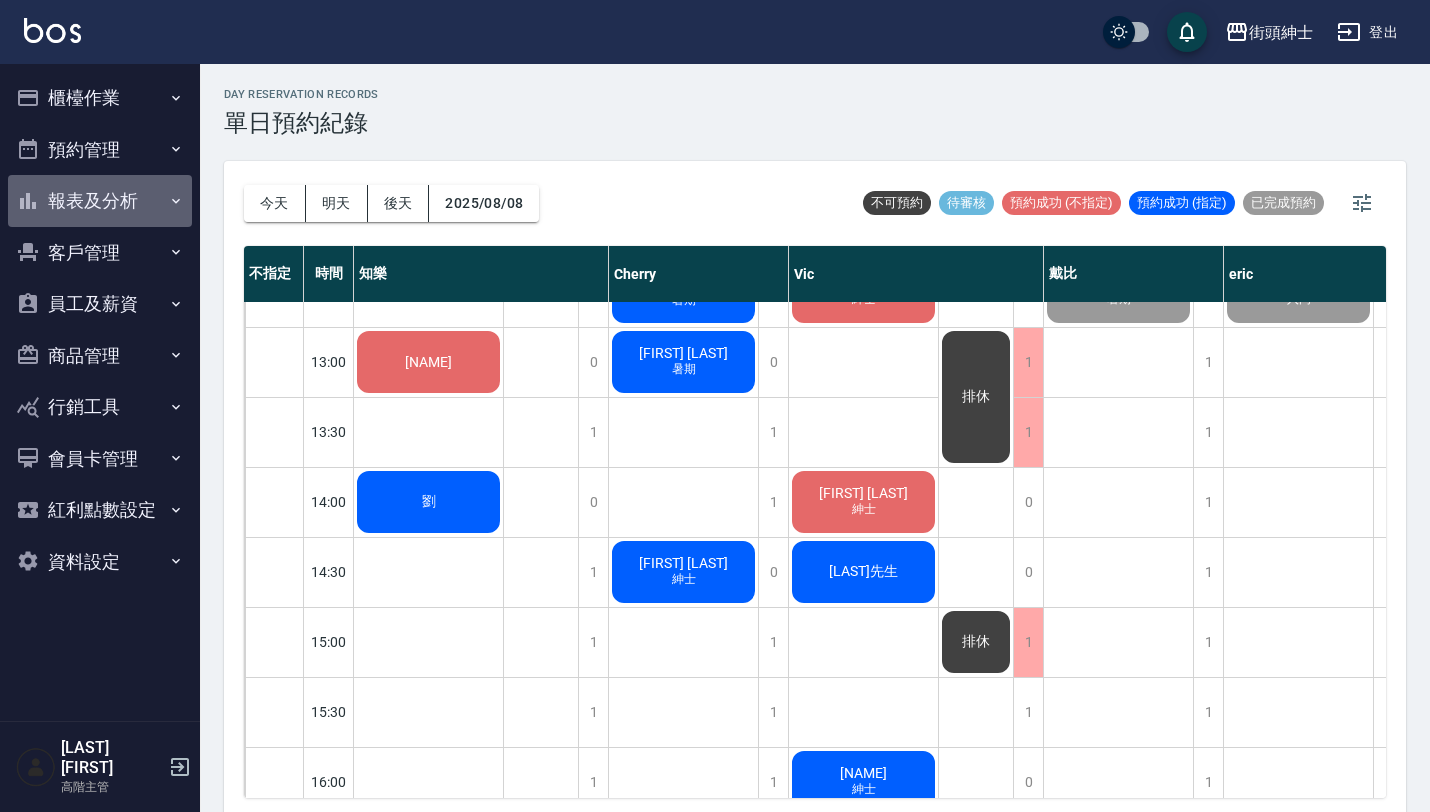 click on "報表及分析" at bounding box center [100, 201] 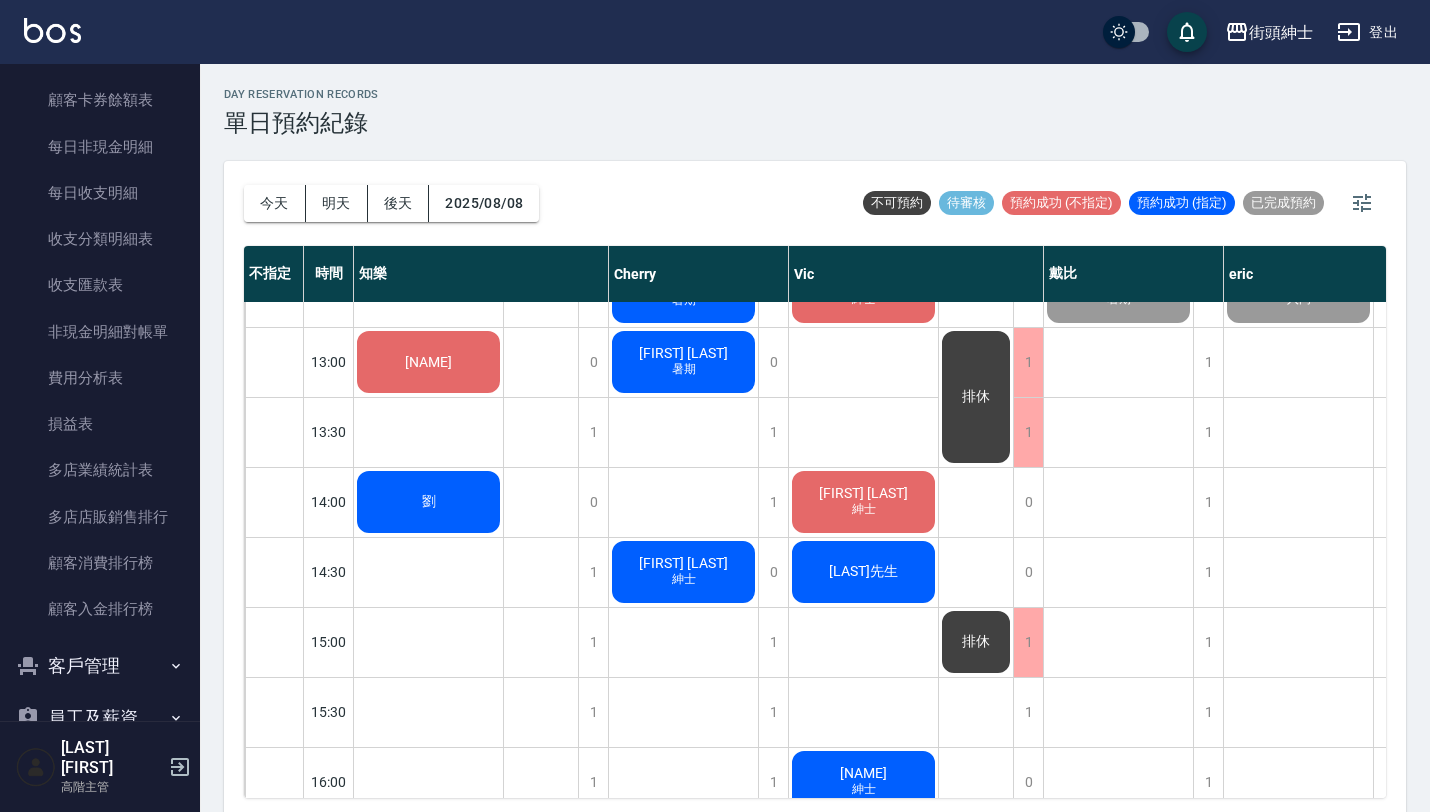 scroll, scrollTop: 1586, scrollLeft: 0, axis: vertical 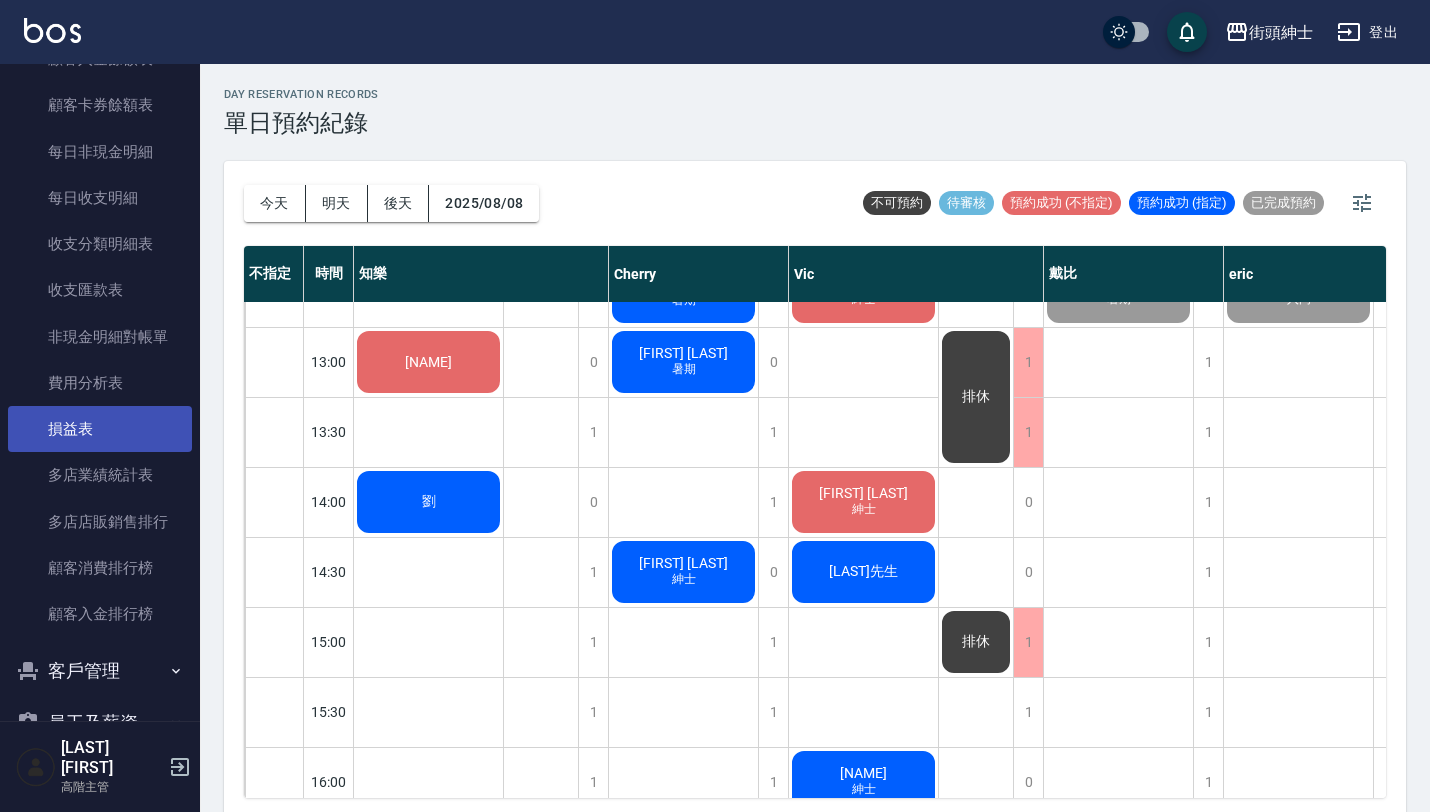 click on "損益表" at bounding box center (100, 429) 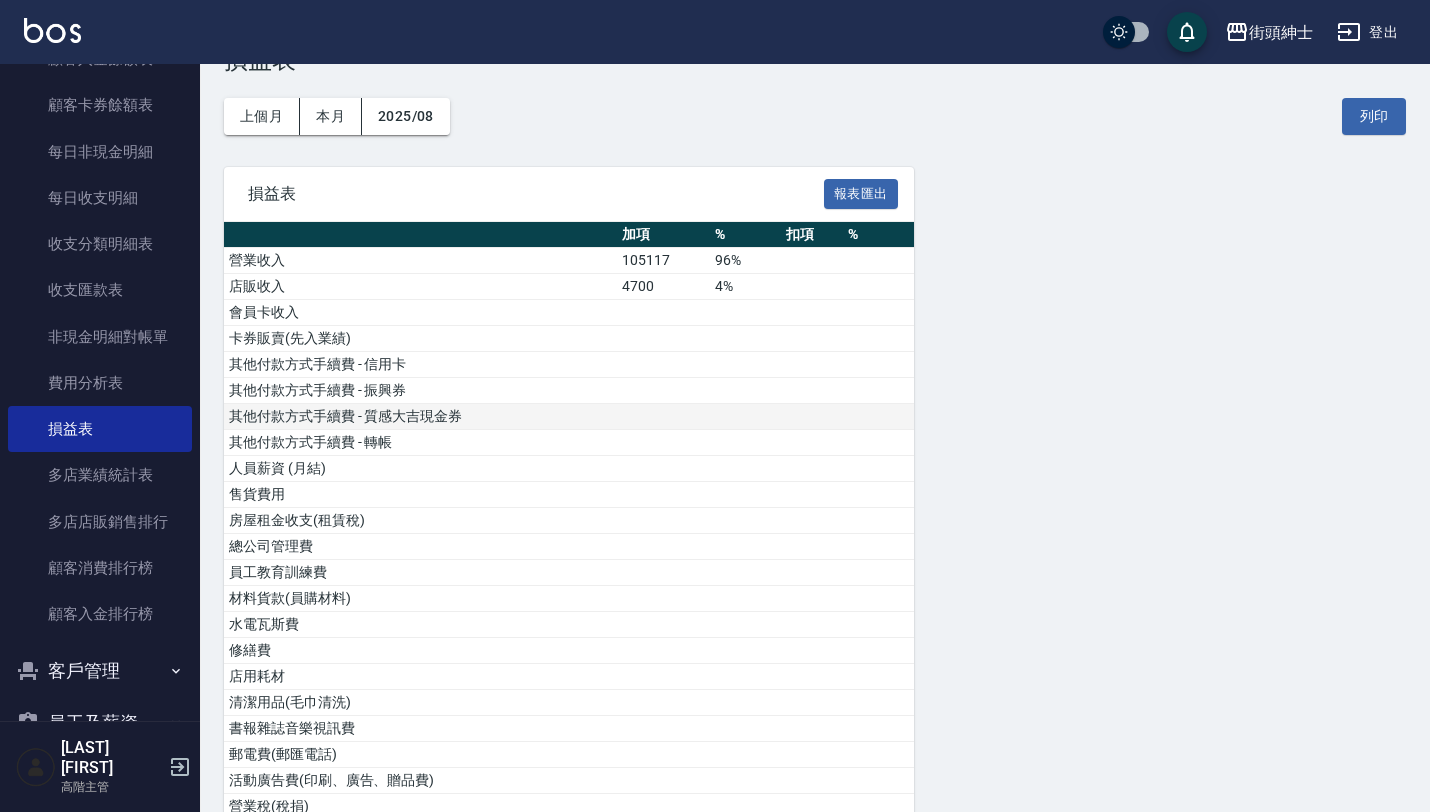 scroll, scrollTop: 80, scrollLeft: 0, axis: vertical 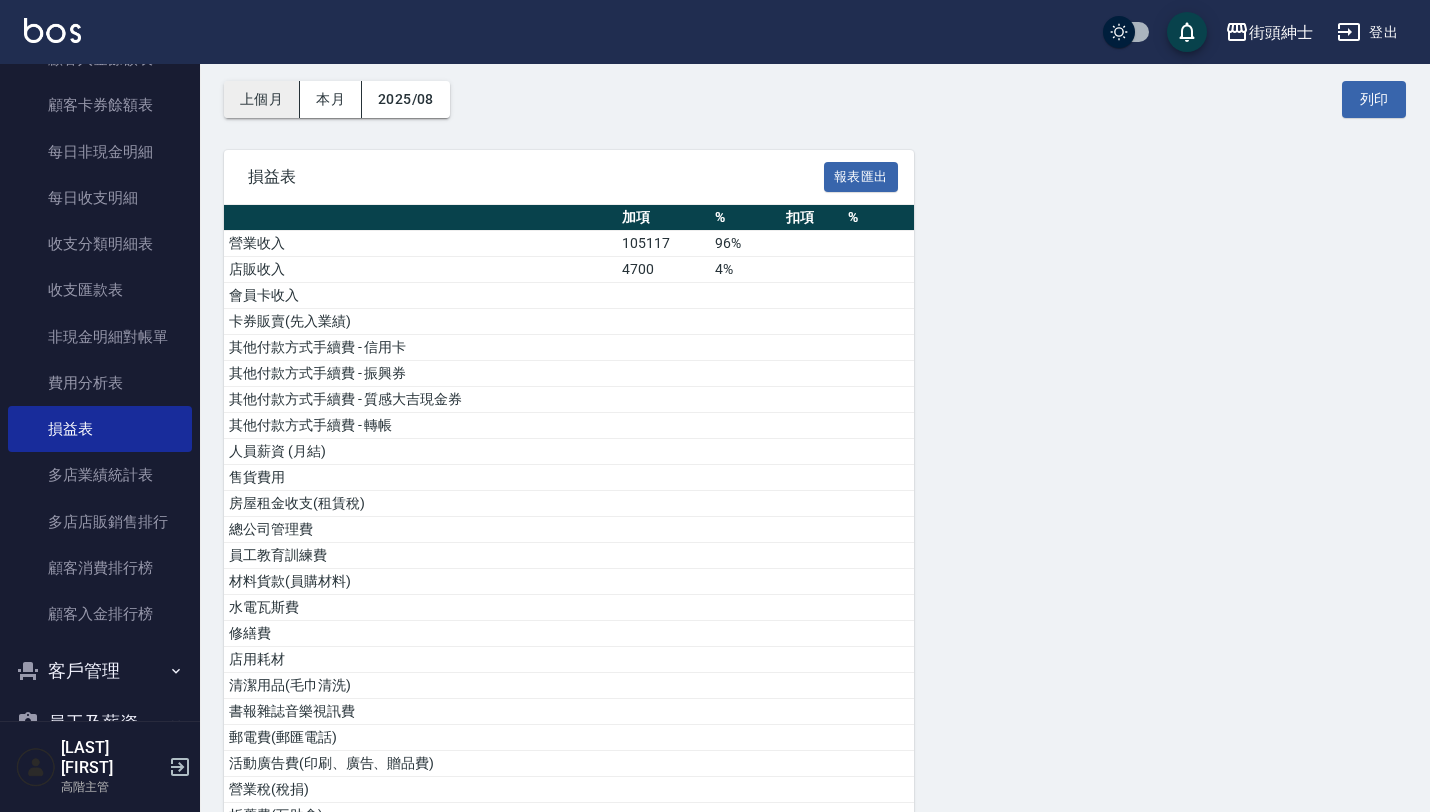 click on "上個月" at bounding box center (262, 99) 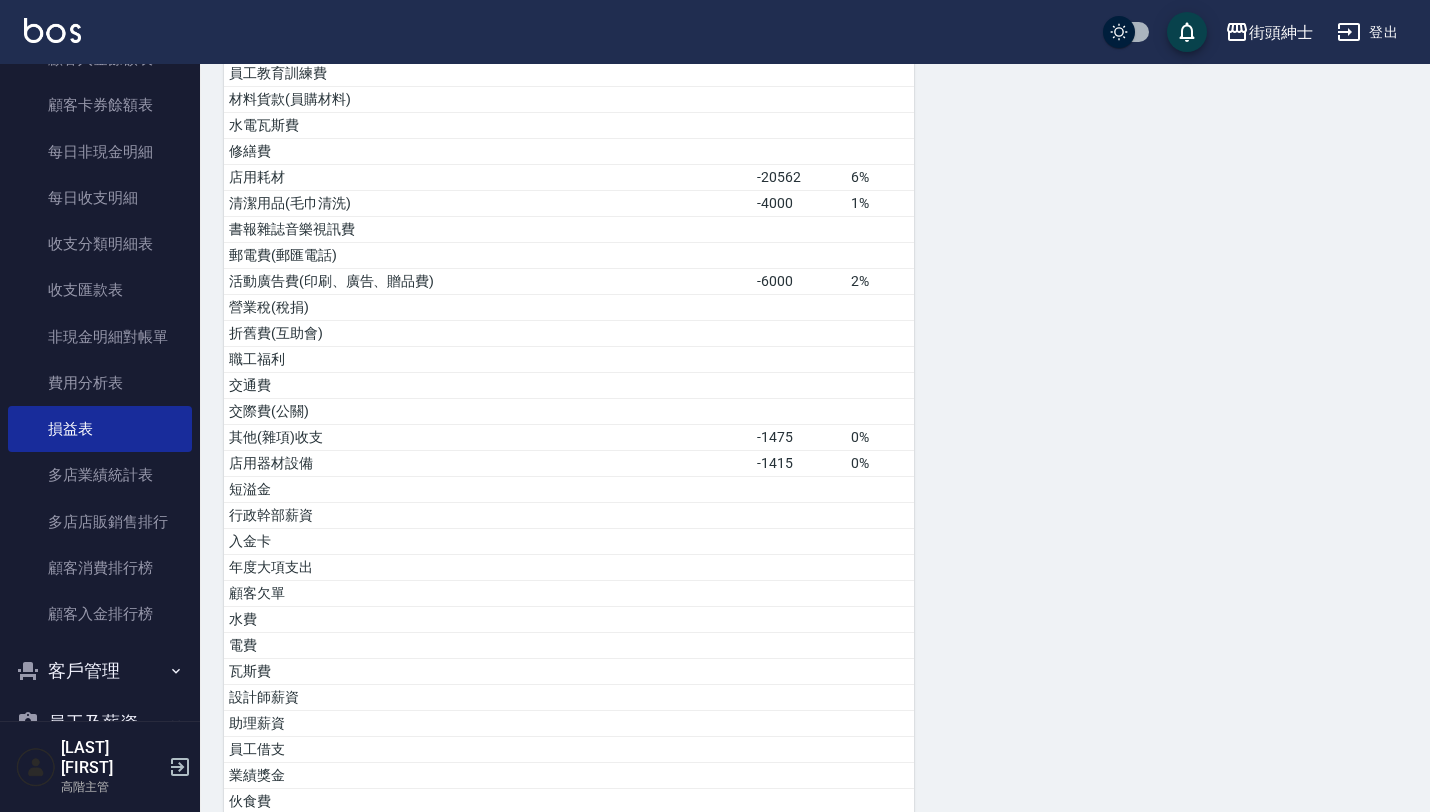 scroll, scrollTop: 795, scrollLeft: 0, axis: vertical 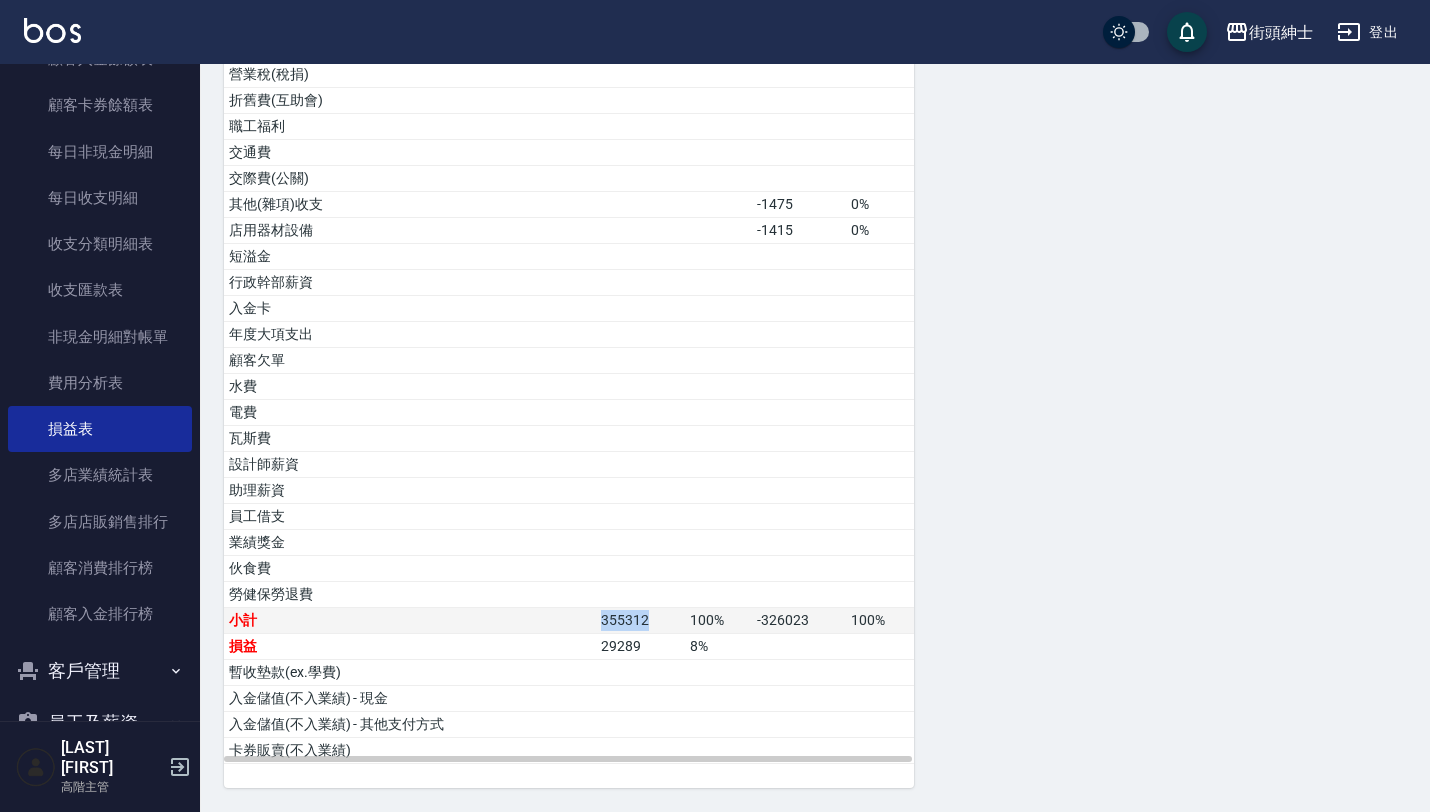 drag, startPoint x: 602, startPoint y: 620, endPoint x: 663, endPoint y: 623, distance: 61.073727 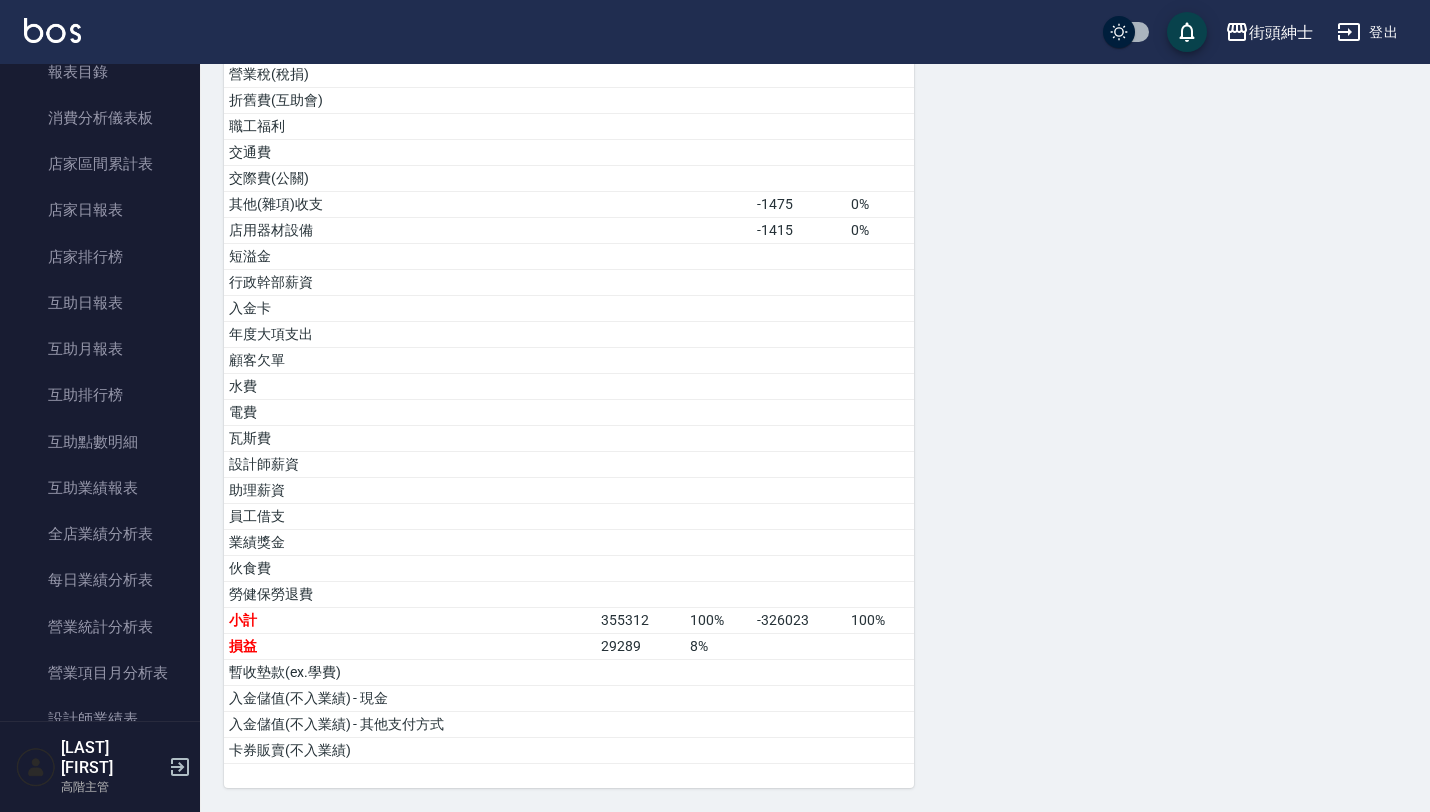 scroll, scrollTop: 0, scrollLeft: 0, axis: both 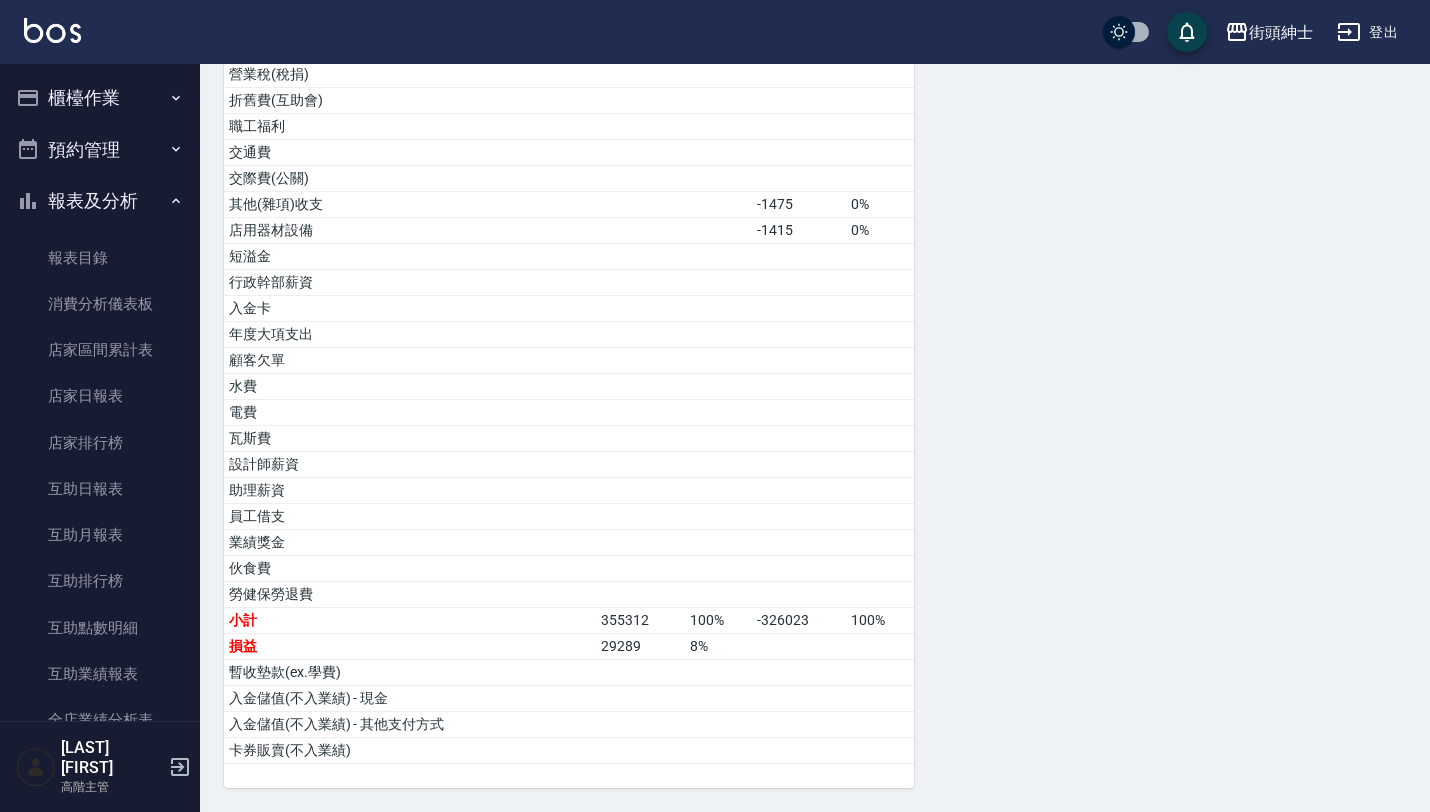 click on "櫃檯作業" at bounding box center (100, 98) 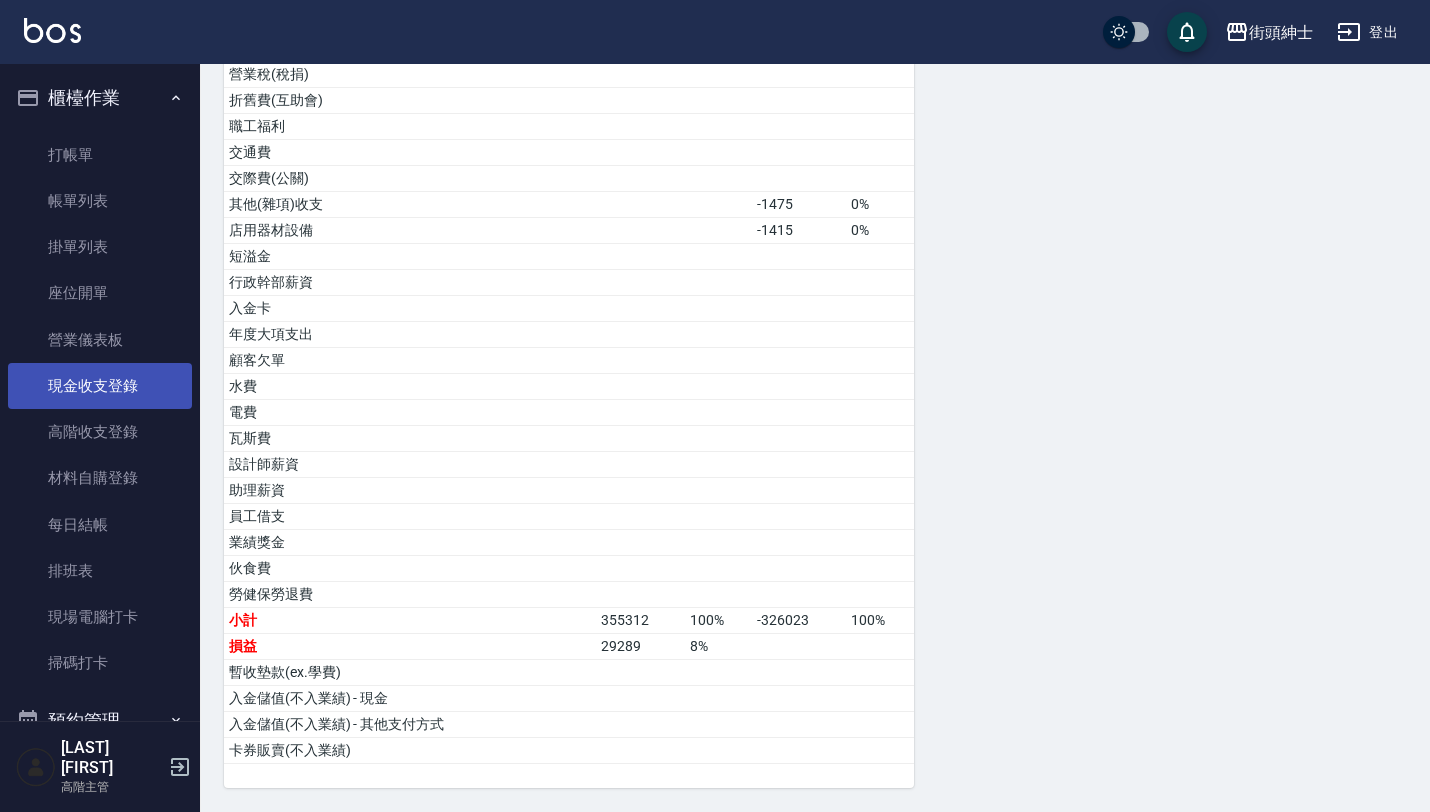 click on "現金收支登錄" at bounding box center (100, 386) 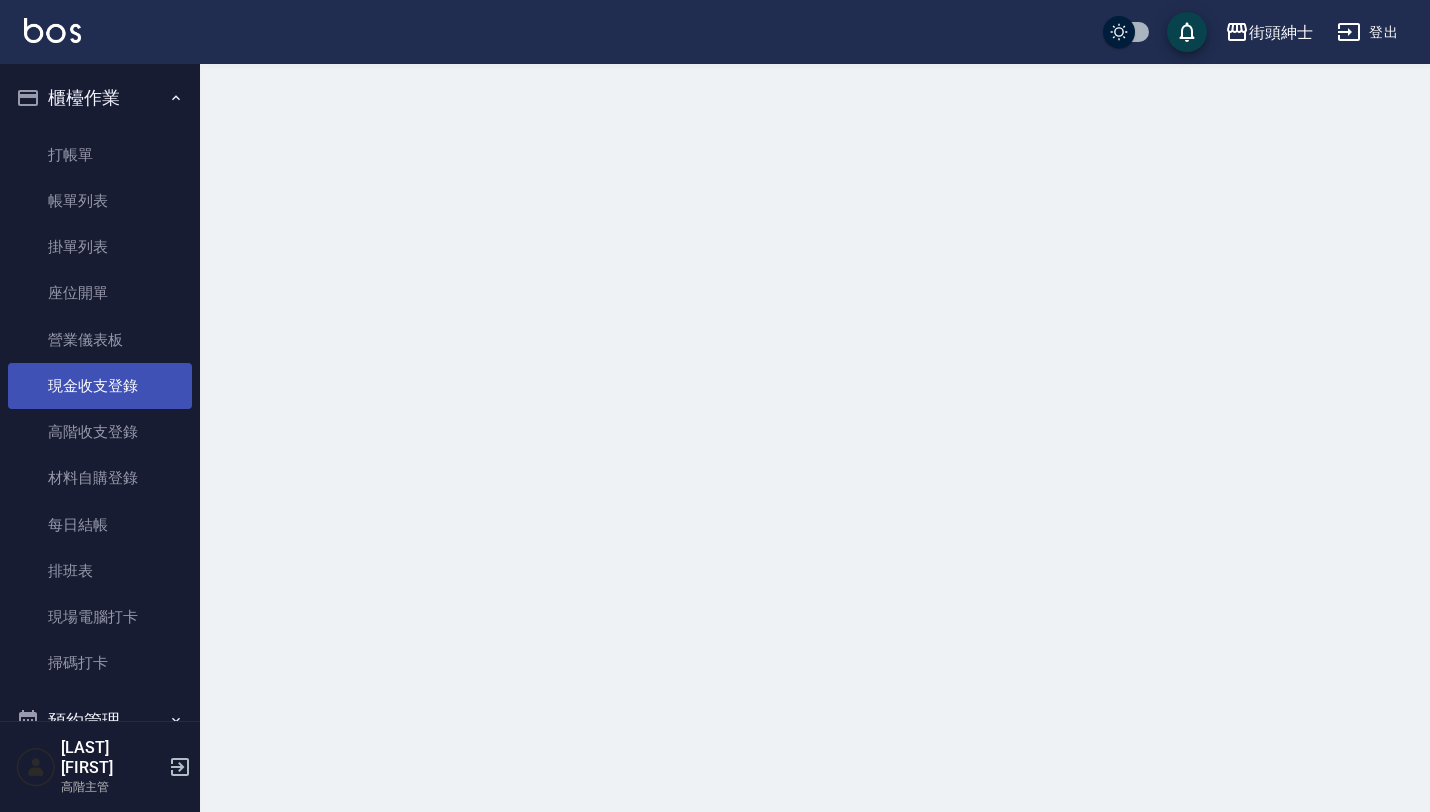 scroll, scrollTop: 0, scrollLeft: 0, axis: both 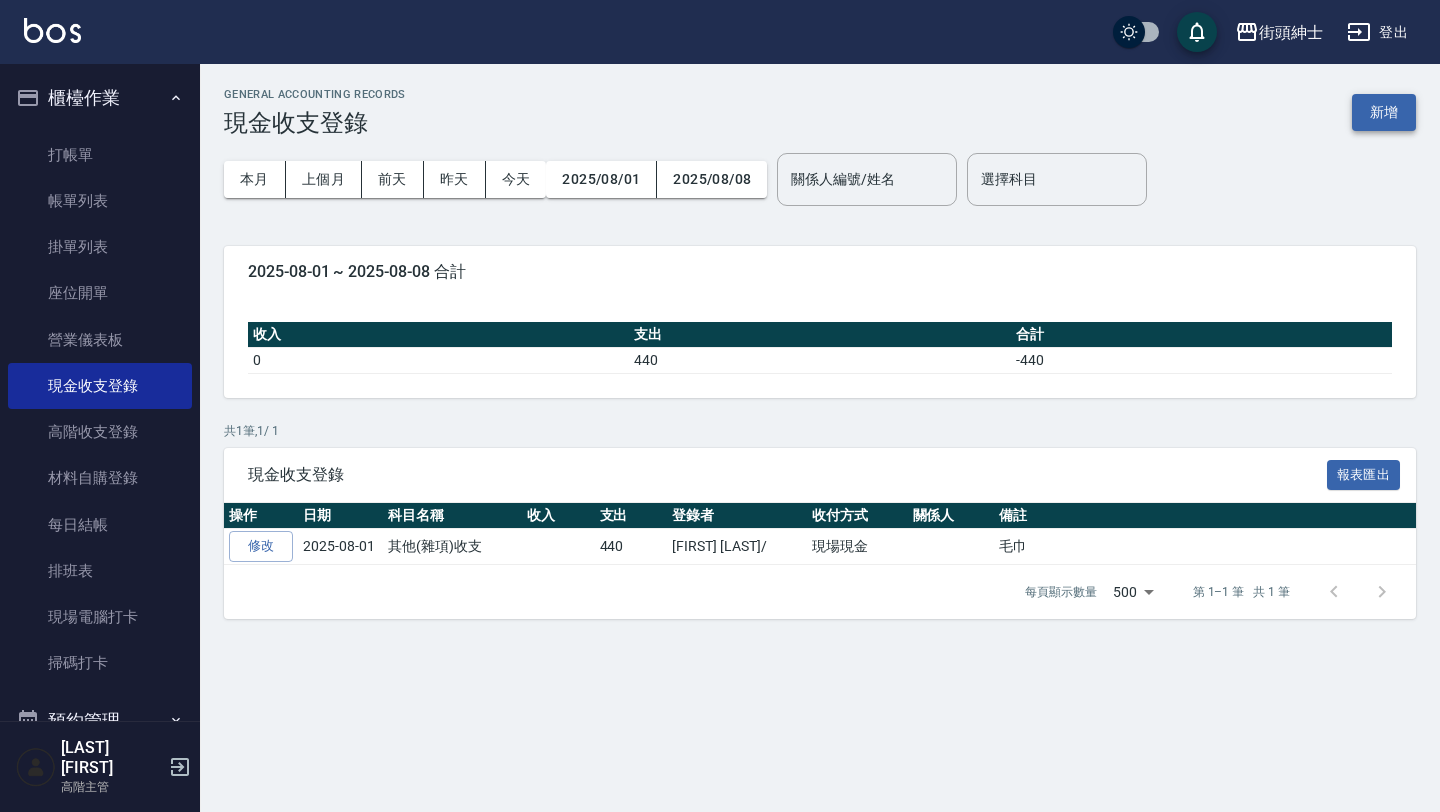 click on "新增" at bounding box center (1384, 112) 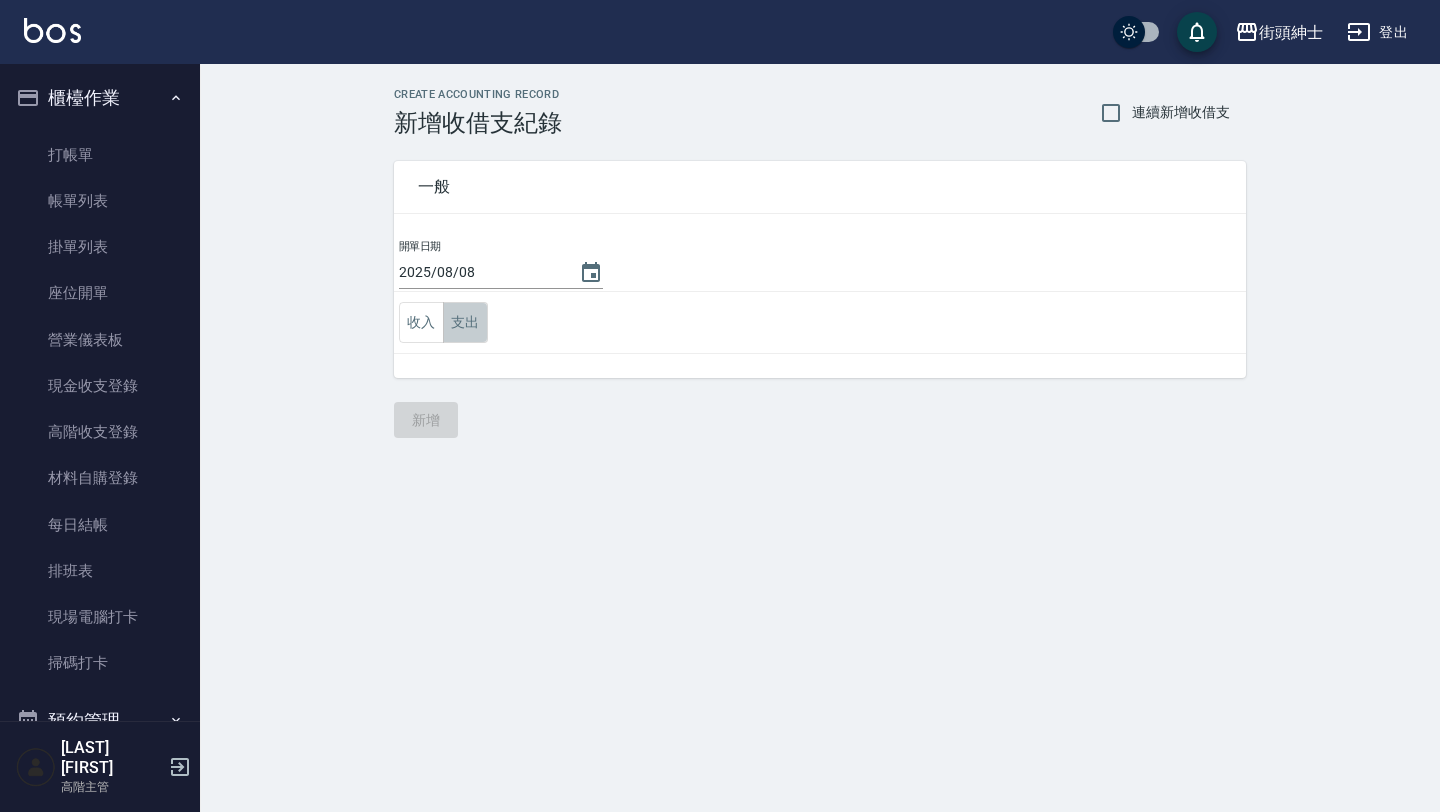 click on "支出" at bounding box center (465, 322) 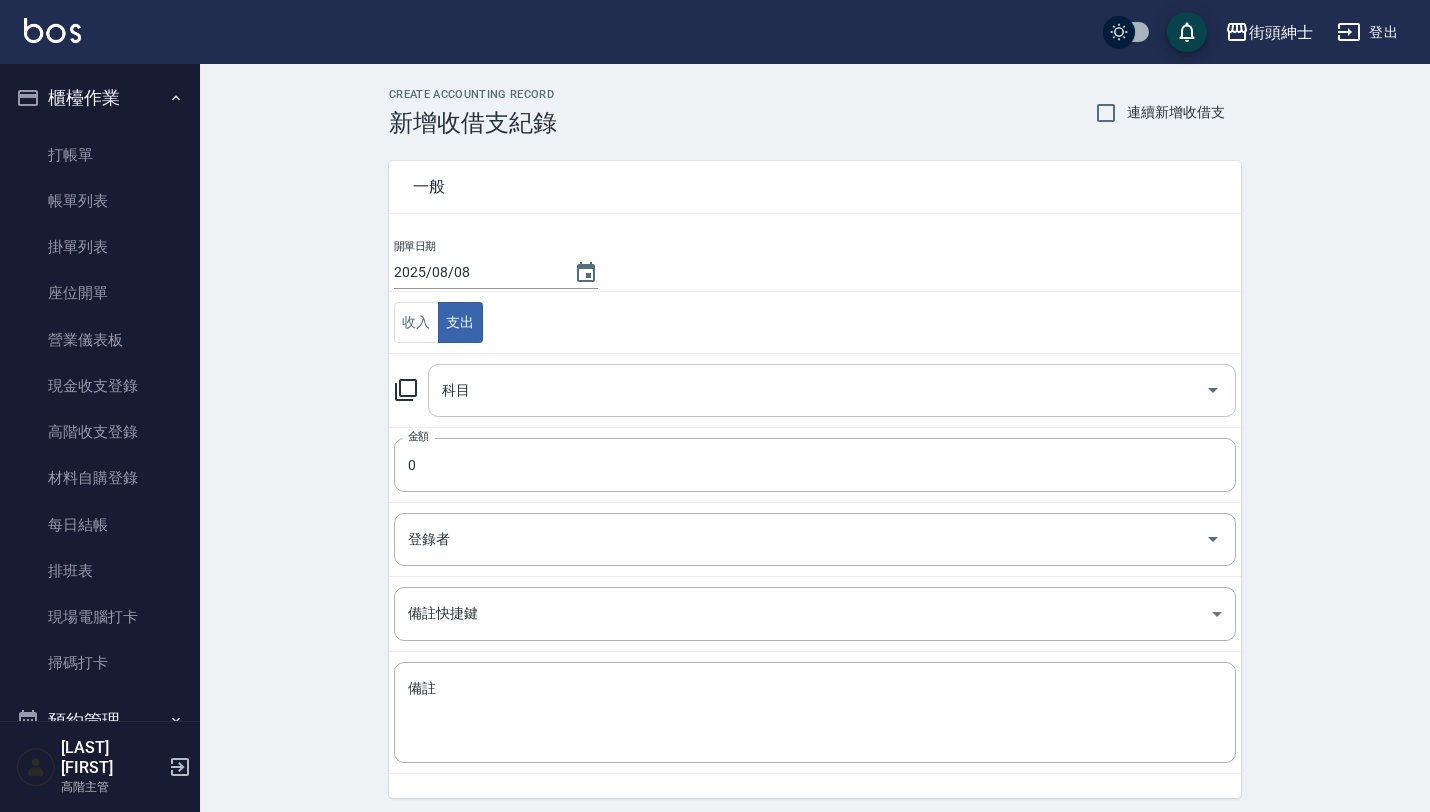 click on "科目" at bounding box center (817, 390) 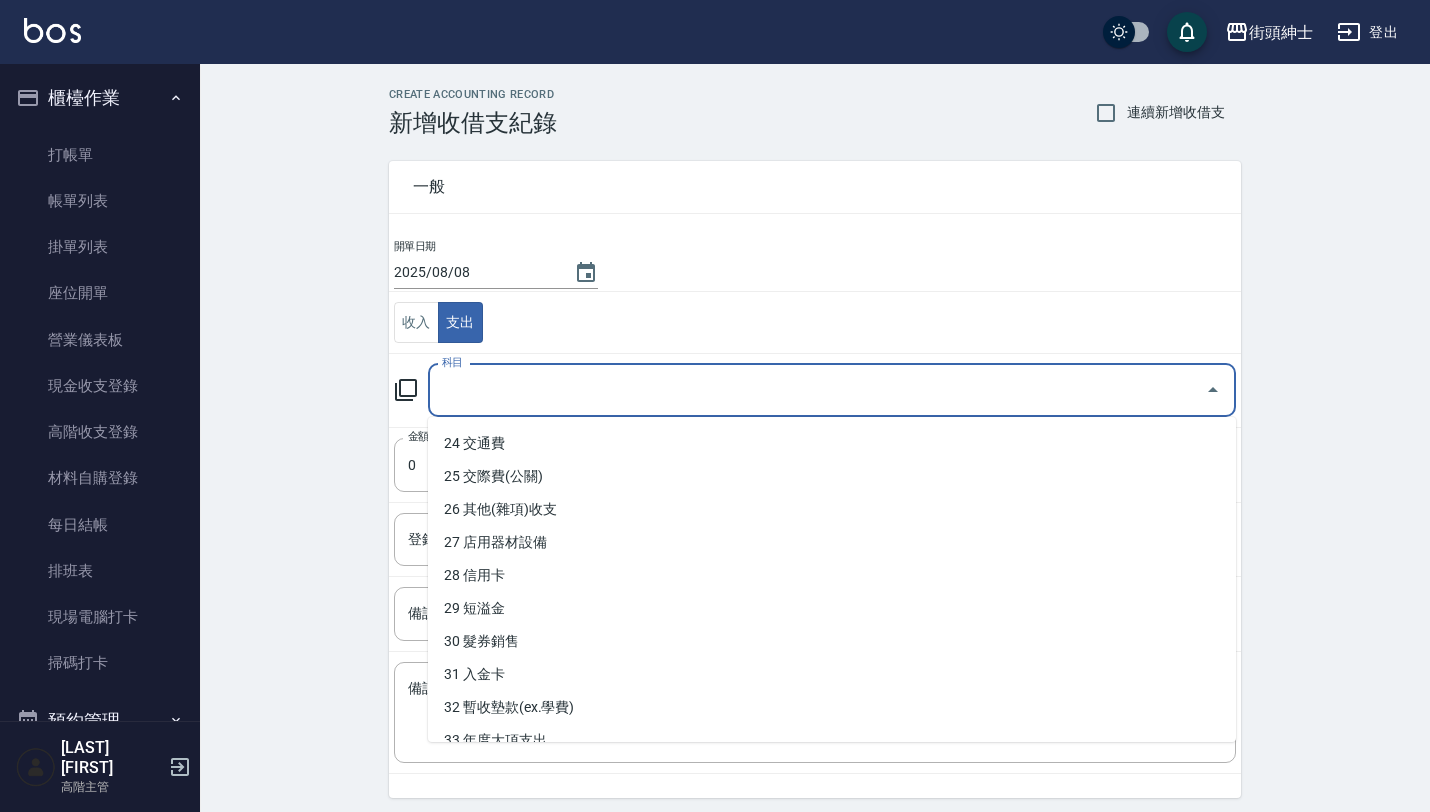scroll, scrollTop: 945, scrollLeft: 0, axis: vertical 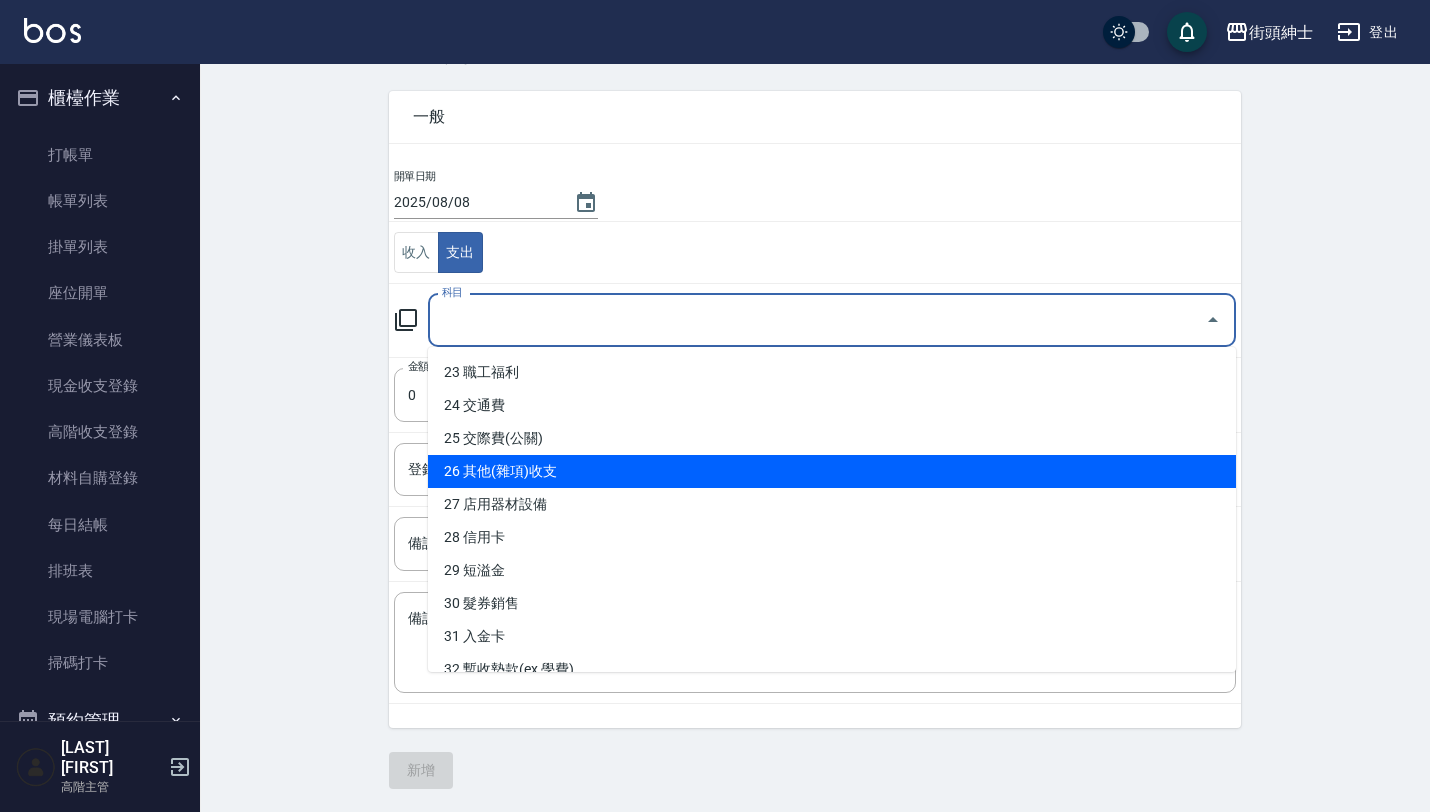 click on "26 其他(雜項)收支" at bounding box center [832, 471] 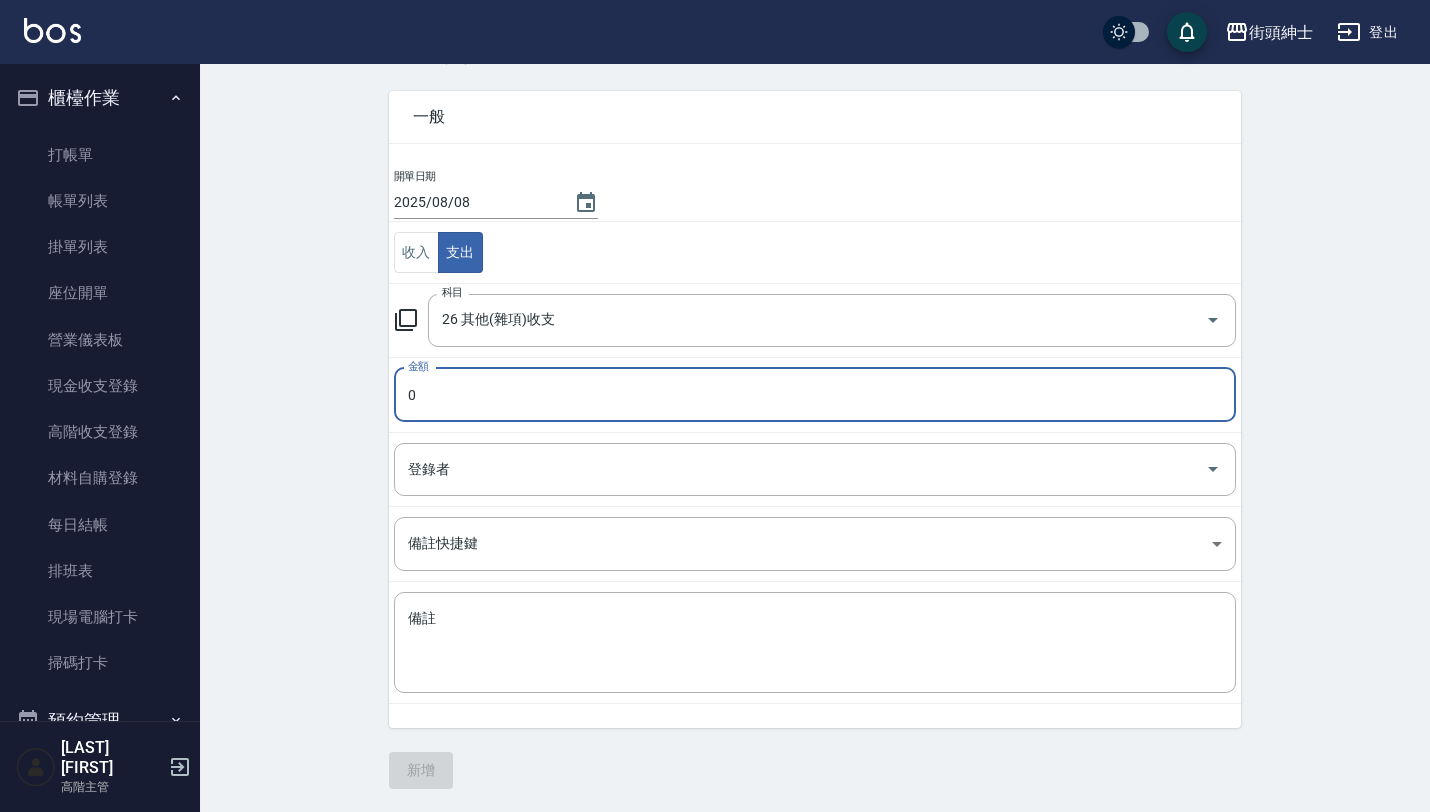 click on "0" at bounding box center (815, 395) 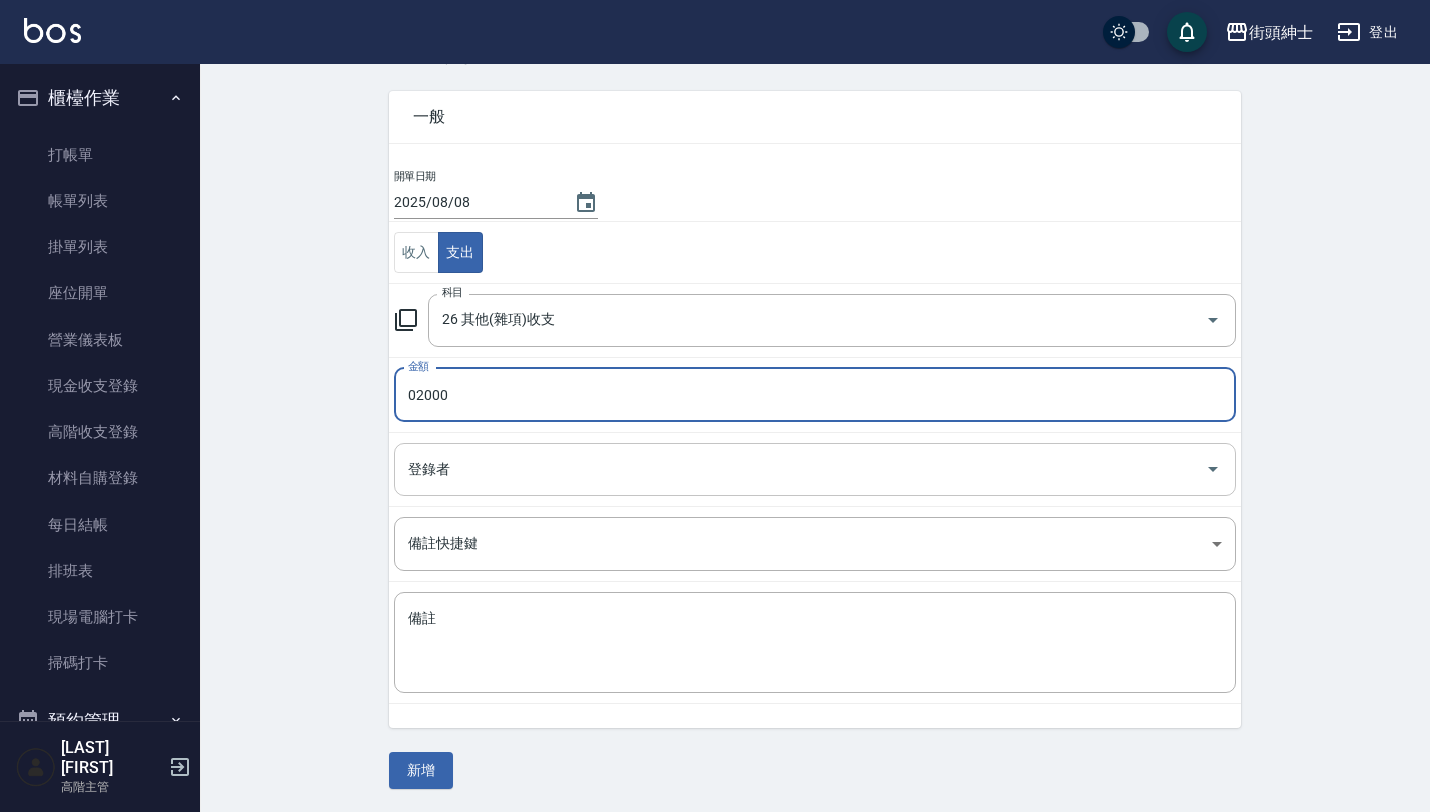 type on "02000" 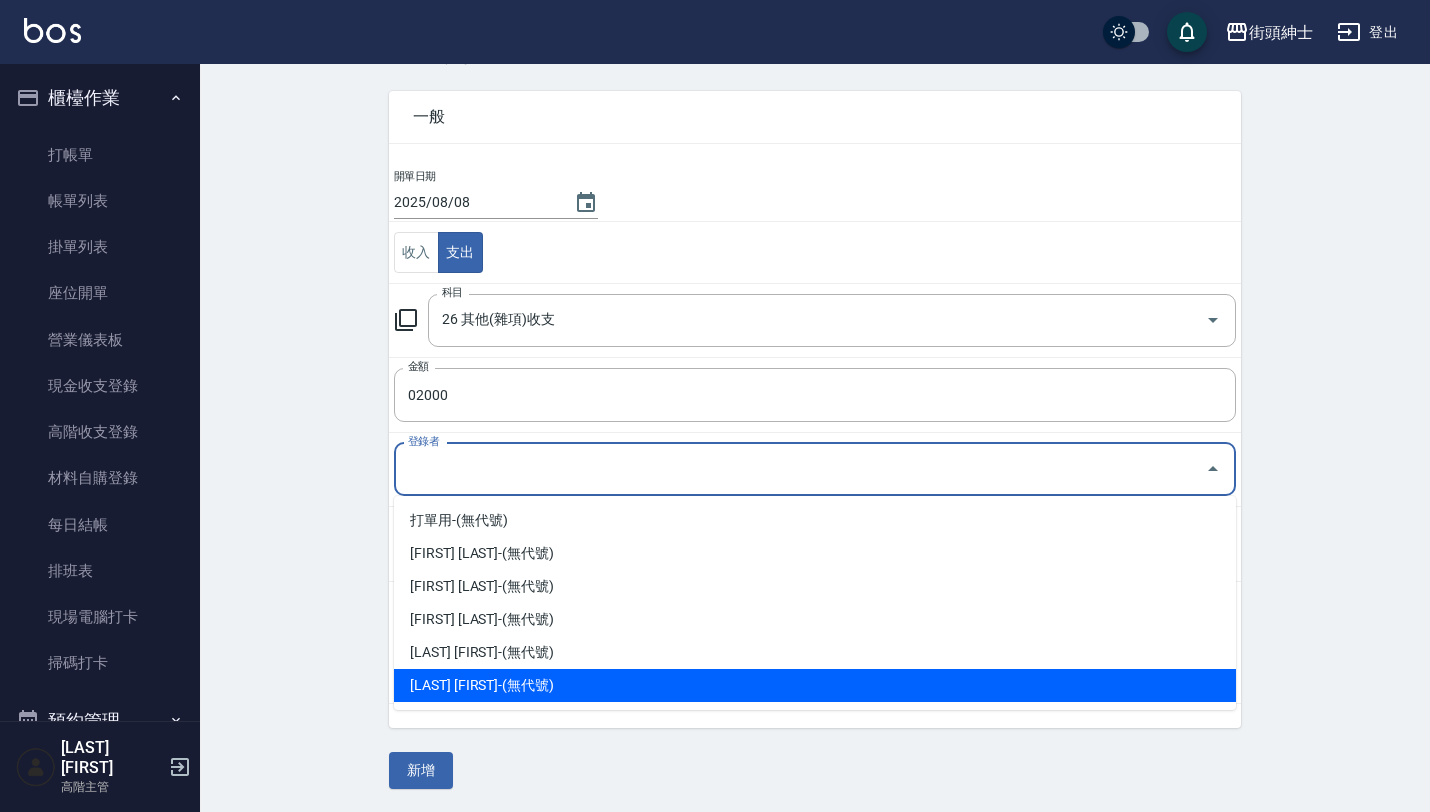 click on "[LAST] [FIRST]-(無代號)" at bounding box center [815, 685] 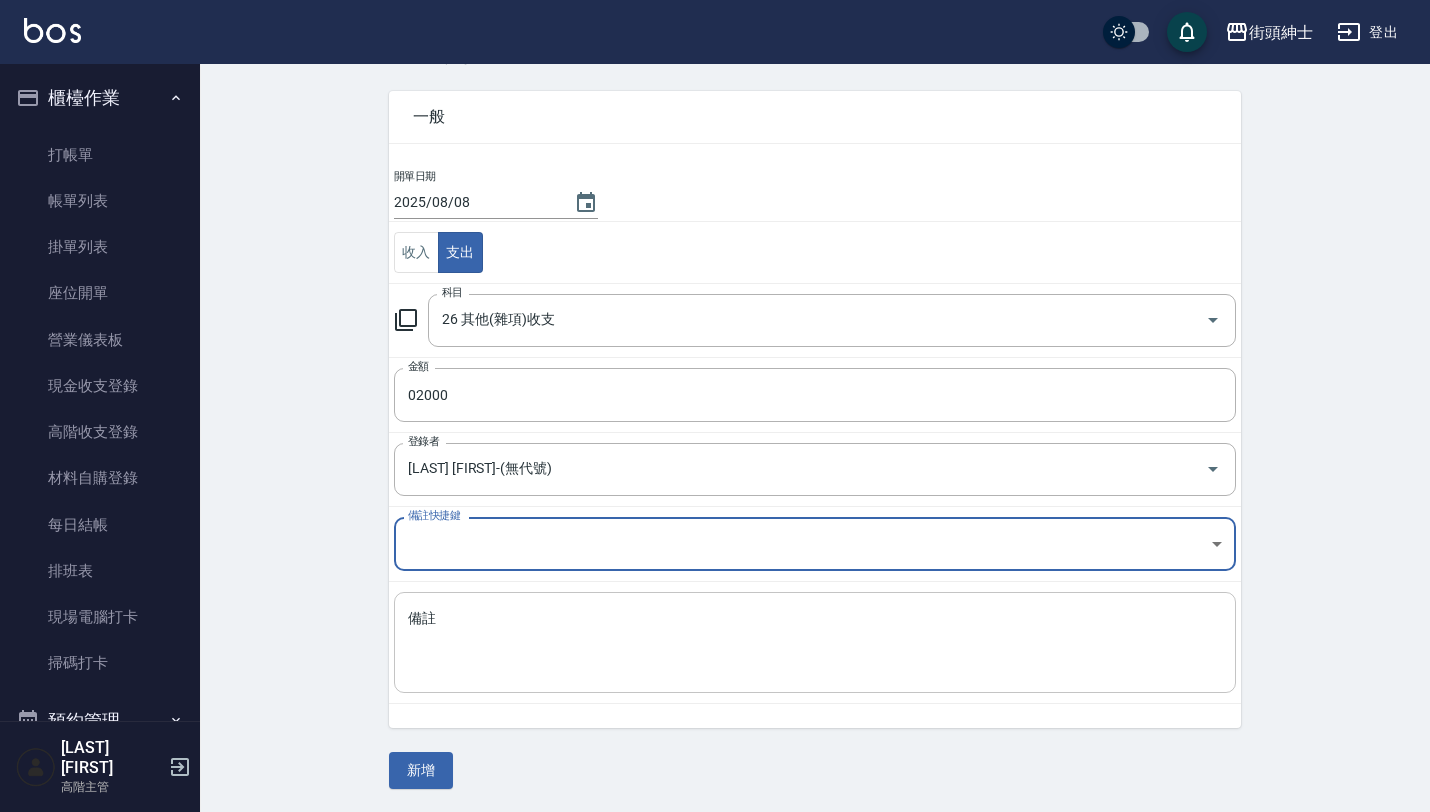 click on "備註" at bounding box center [815, 643] 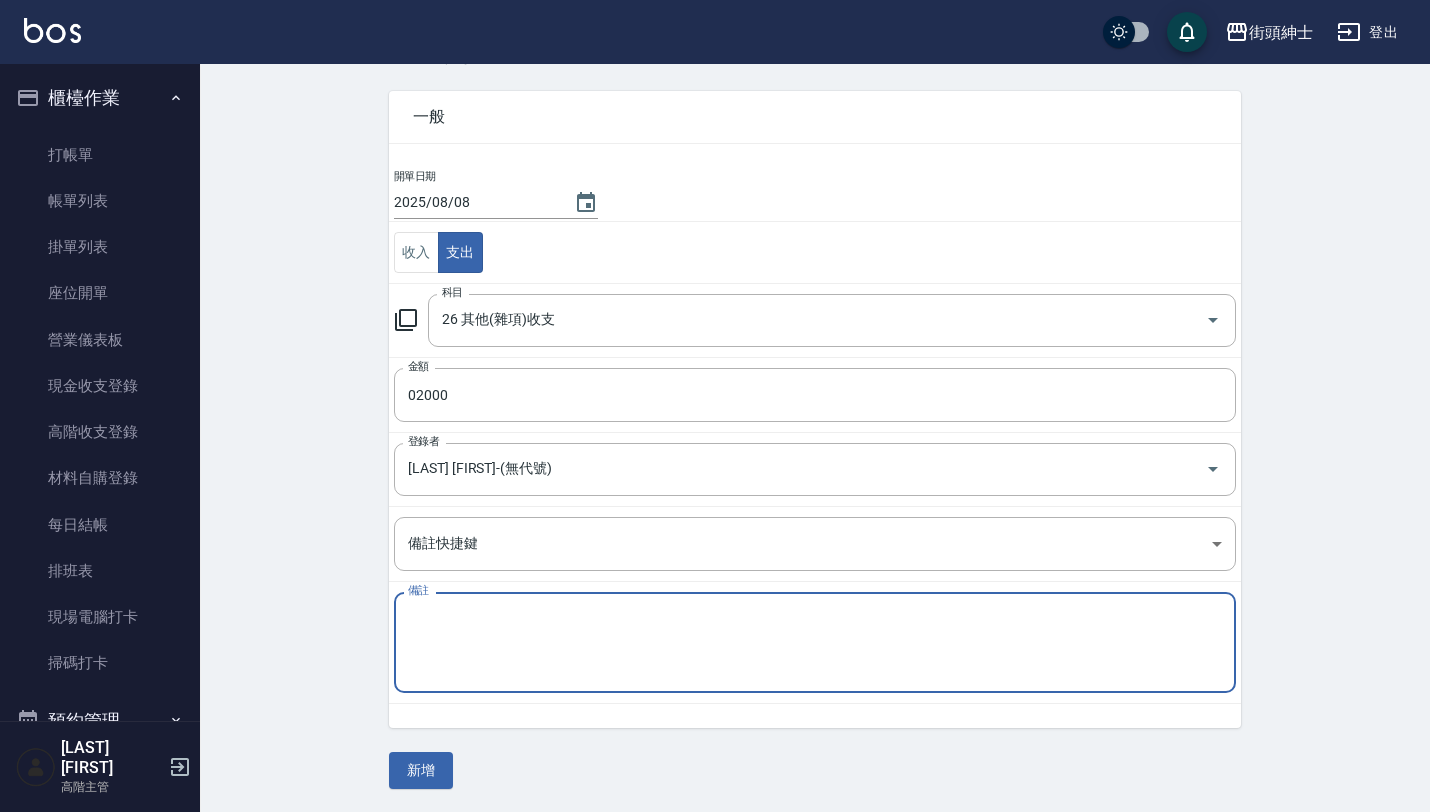 type on "g" 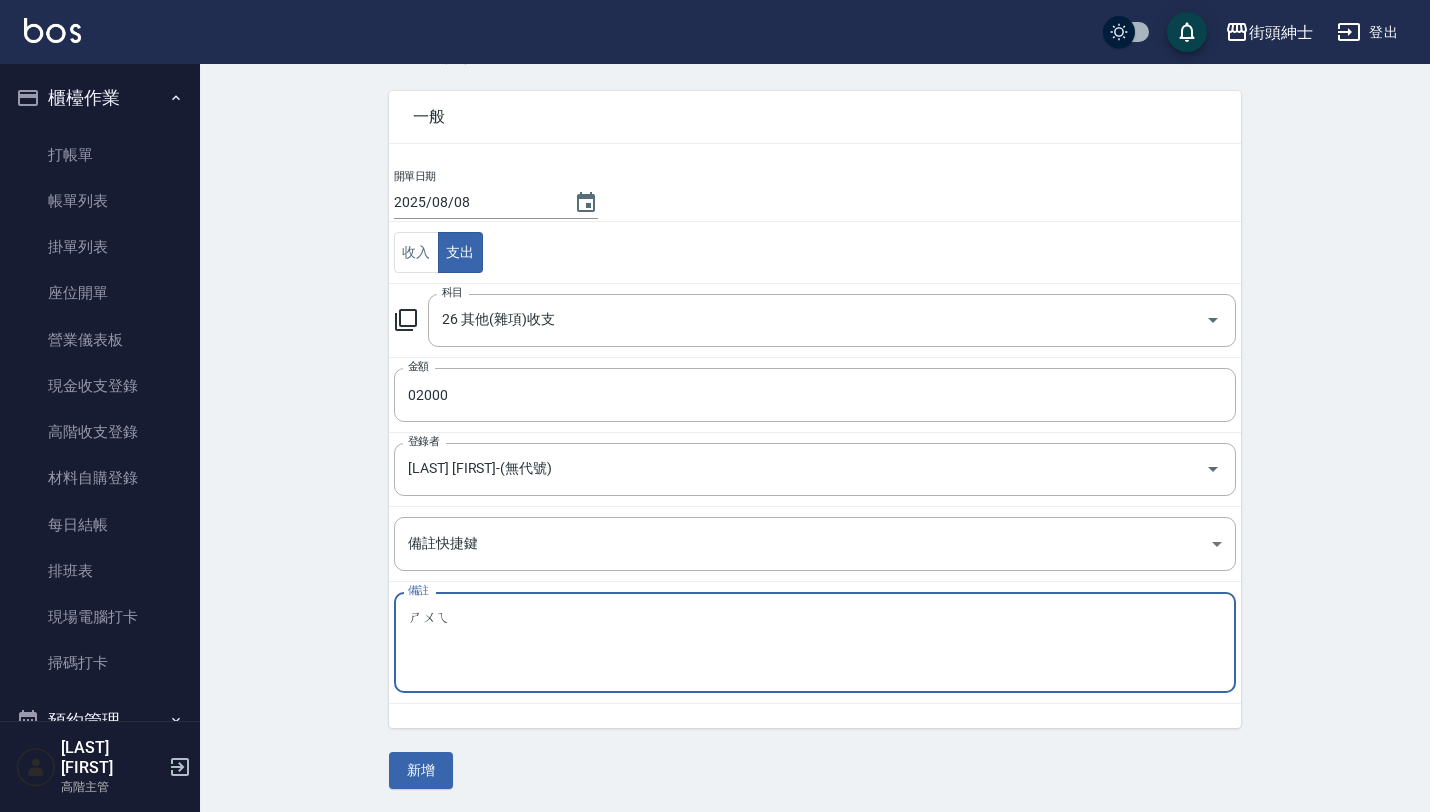 type on "水" 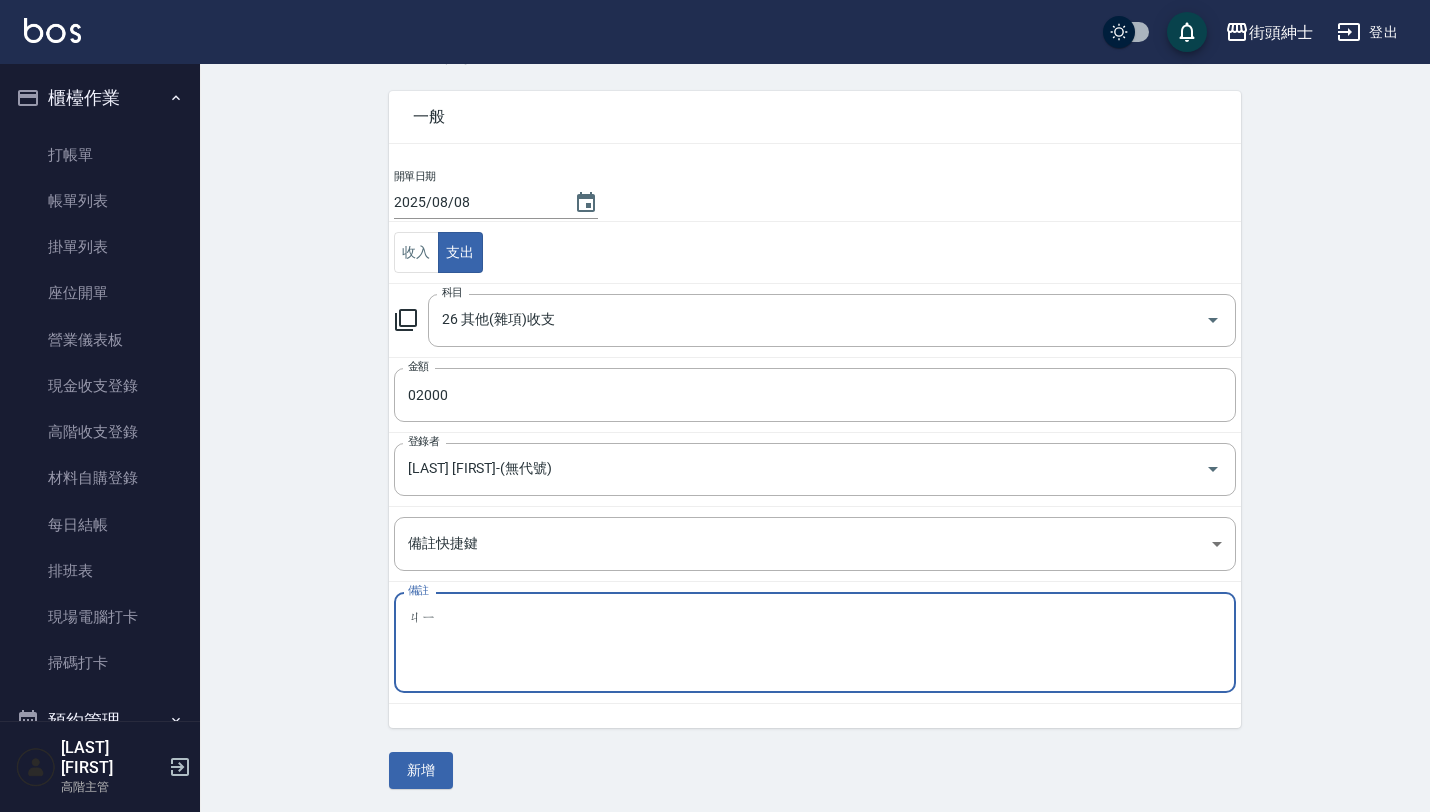 type on "ㄐ" 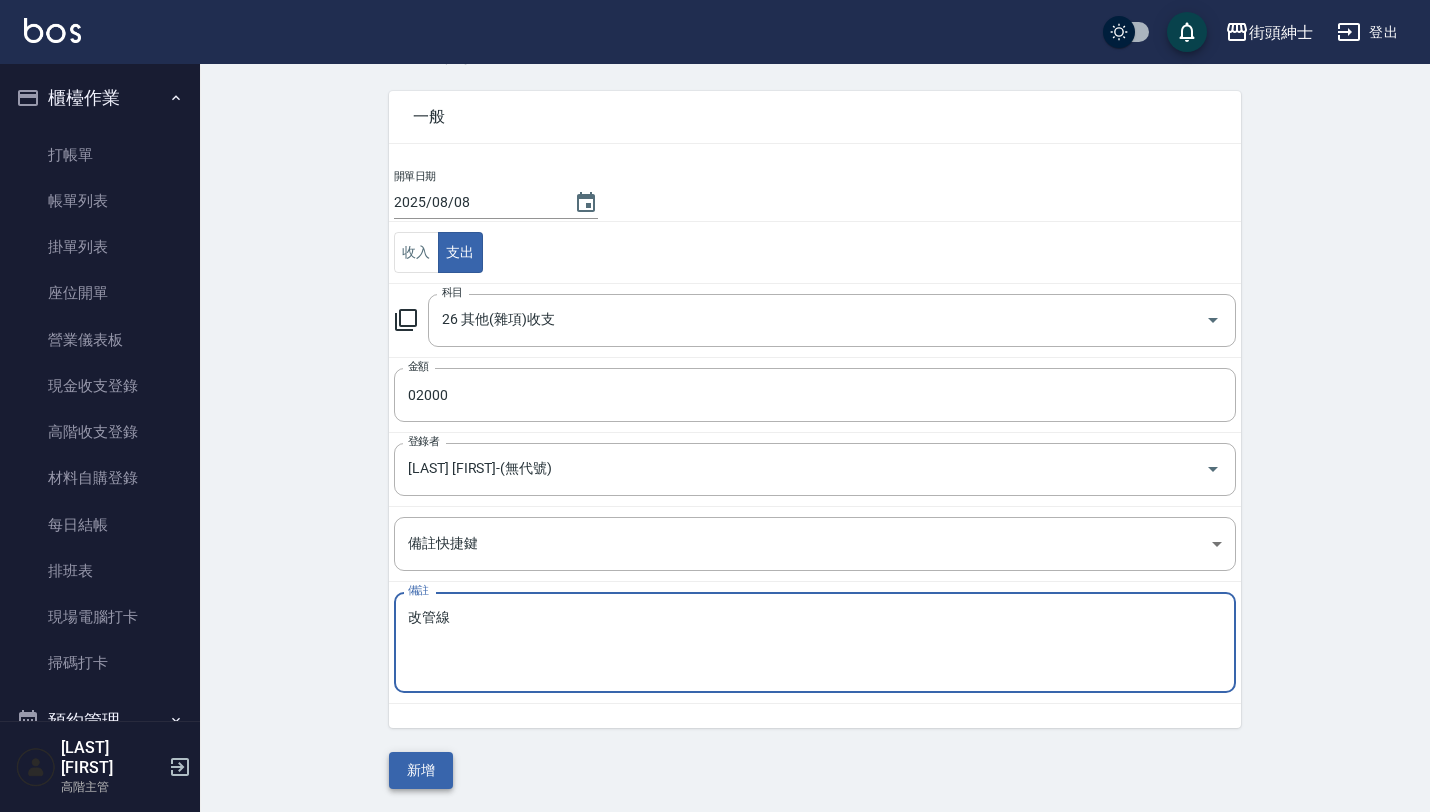 type on "改管線" 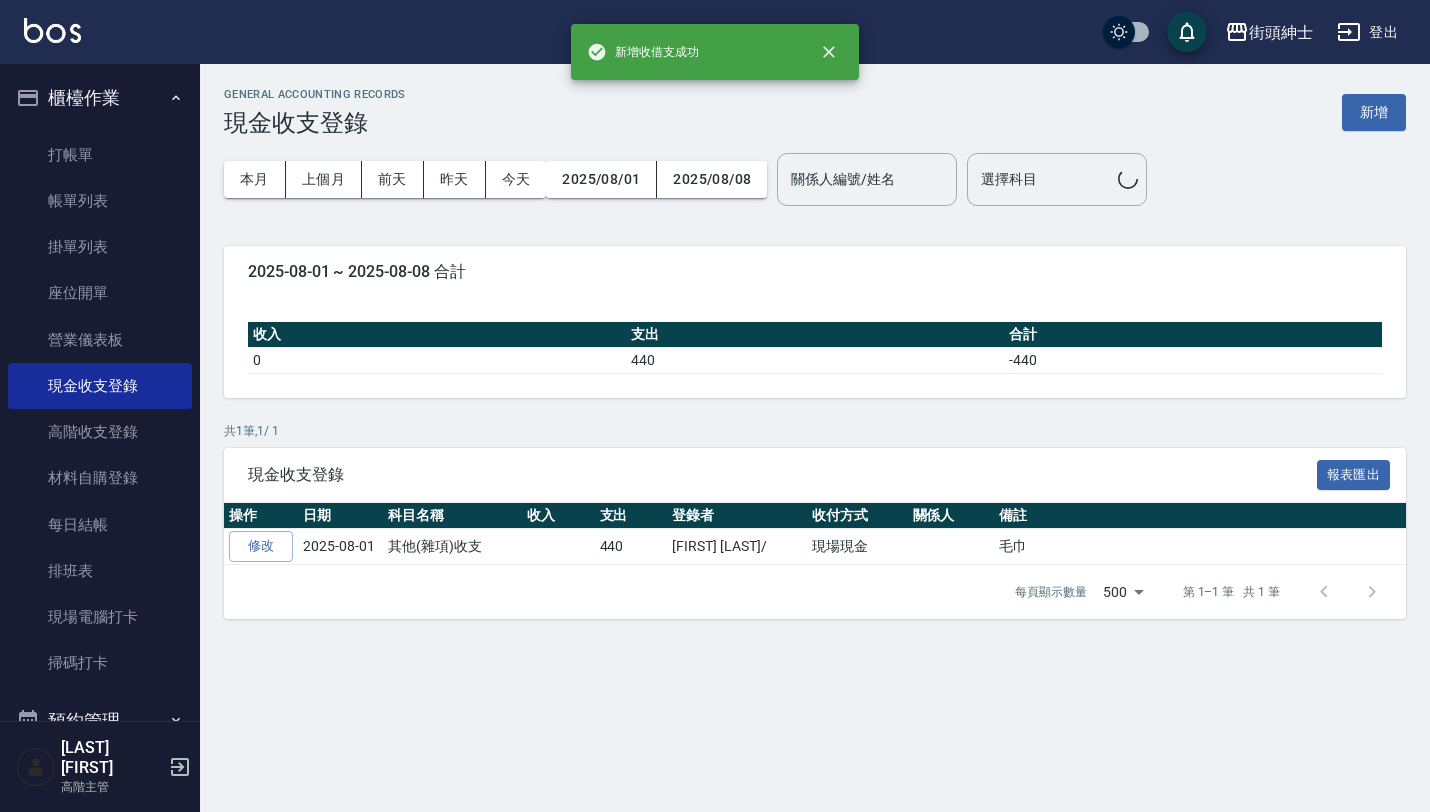 scroll, scrollTop: 0, scrollLeft: 0, axis: both 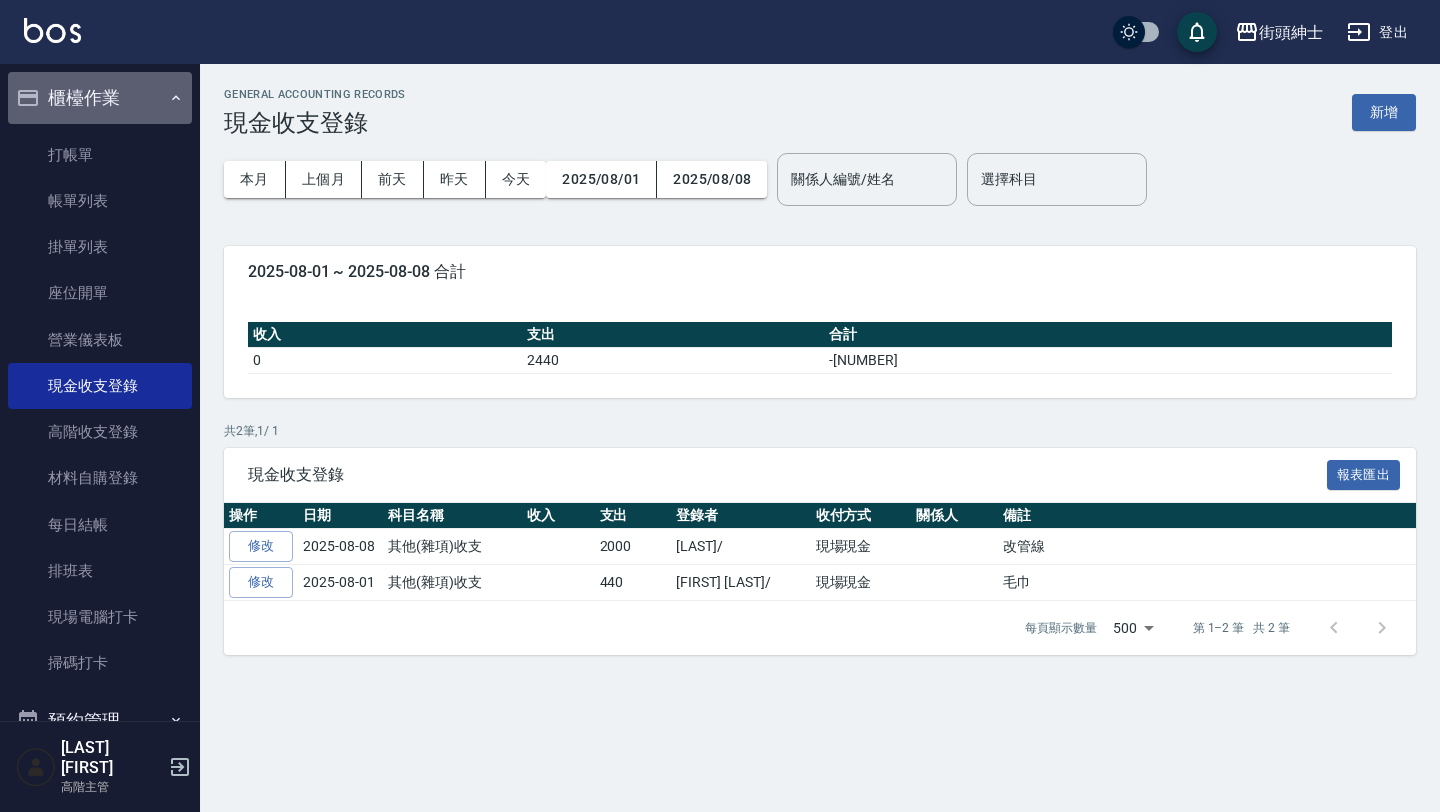 click on "櫃檯作業" at bounding box center (100, 98) 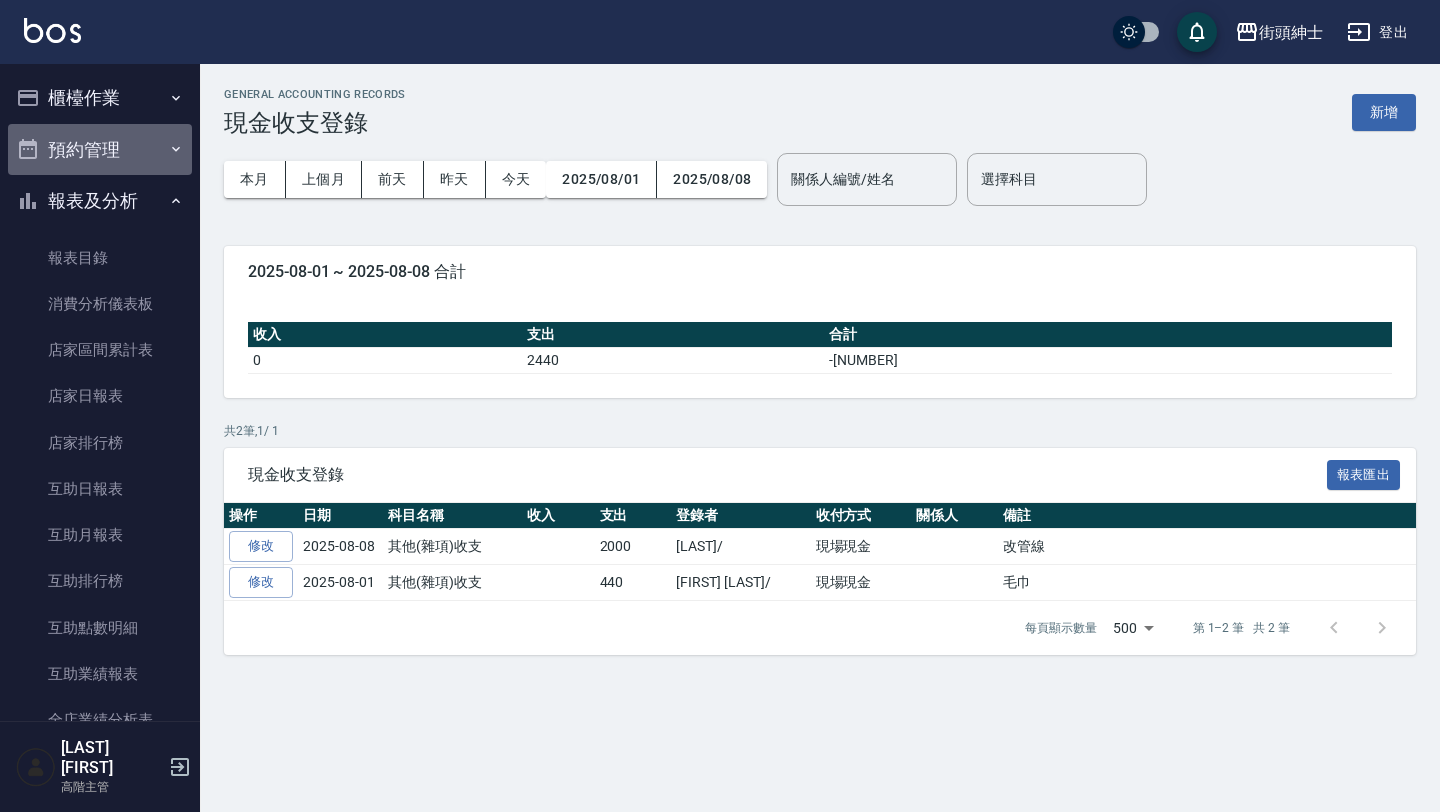 click on "預約管理" at bounding box center (100, 150) 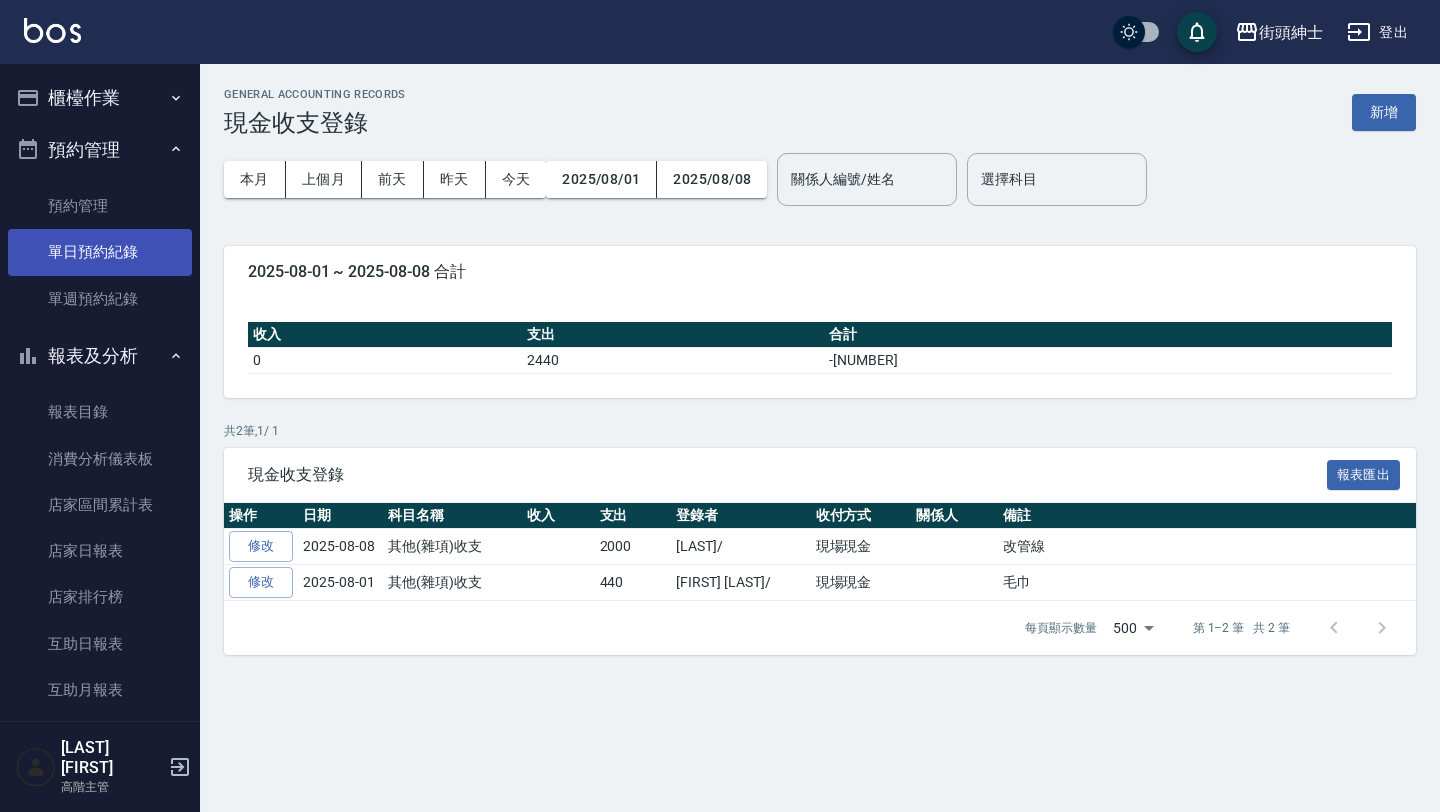 click on "單日預約紀錄" at bounding box center [100, 252] 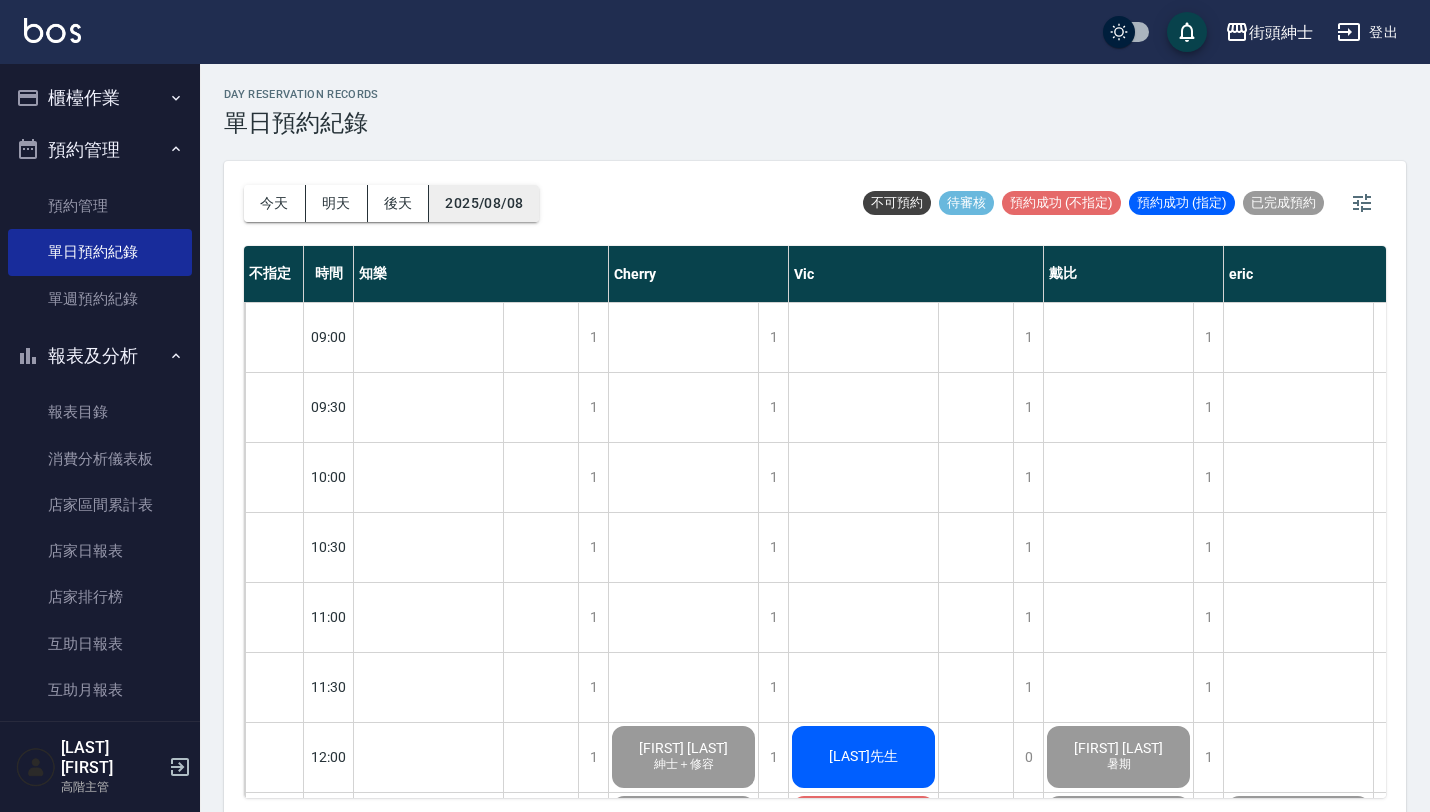 click on "2025/08/08" at bounding box center (484, 203) 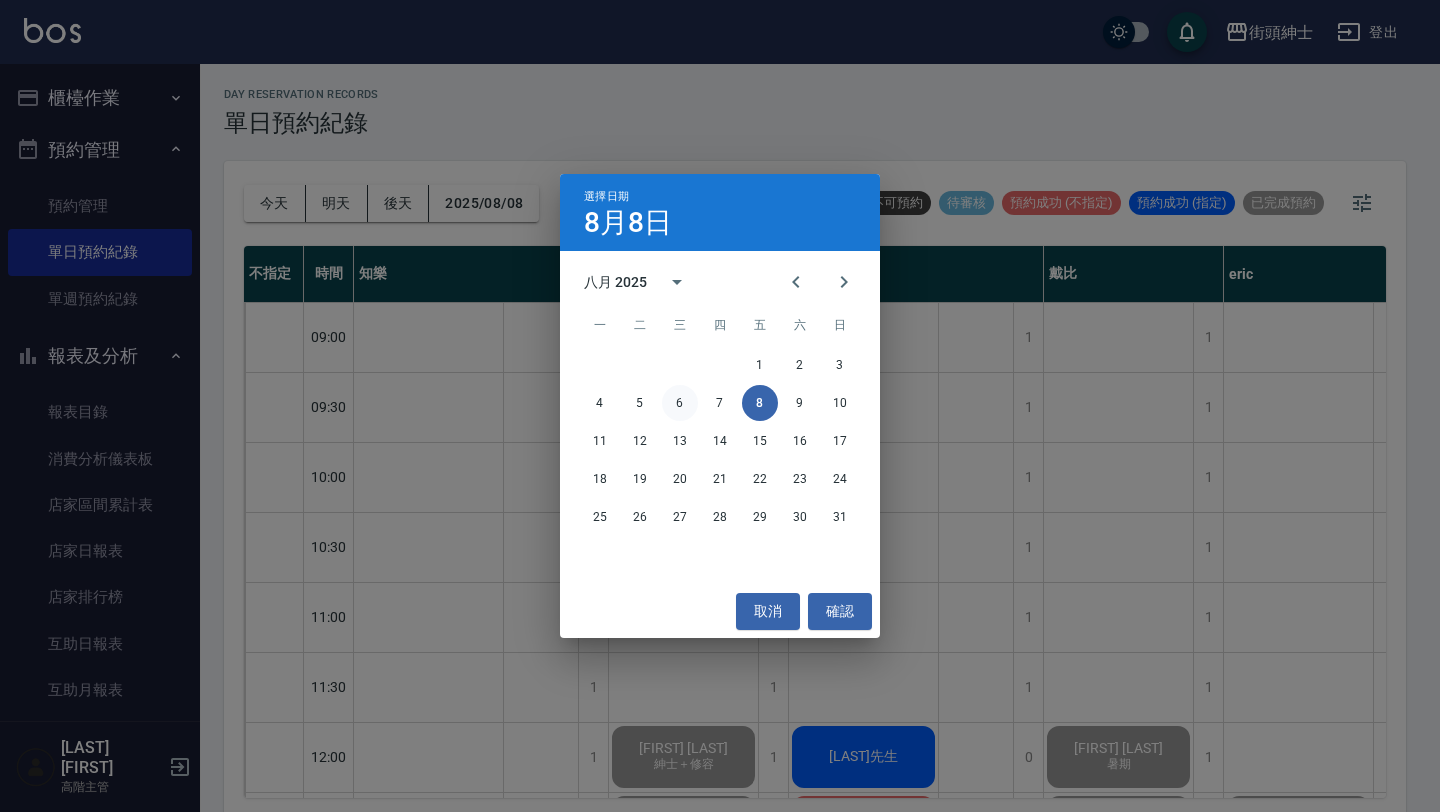 click on "6" at bounding box center (680, 403) 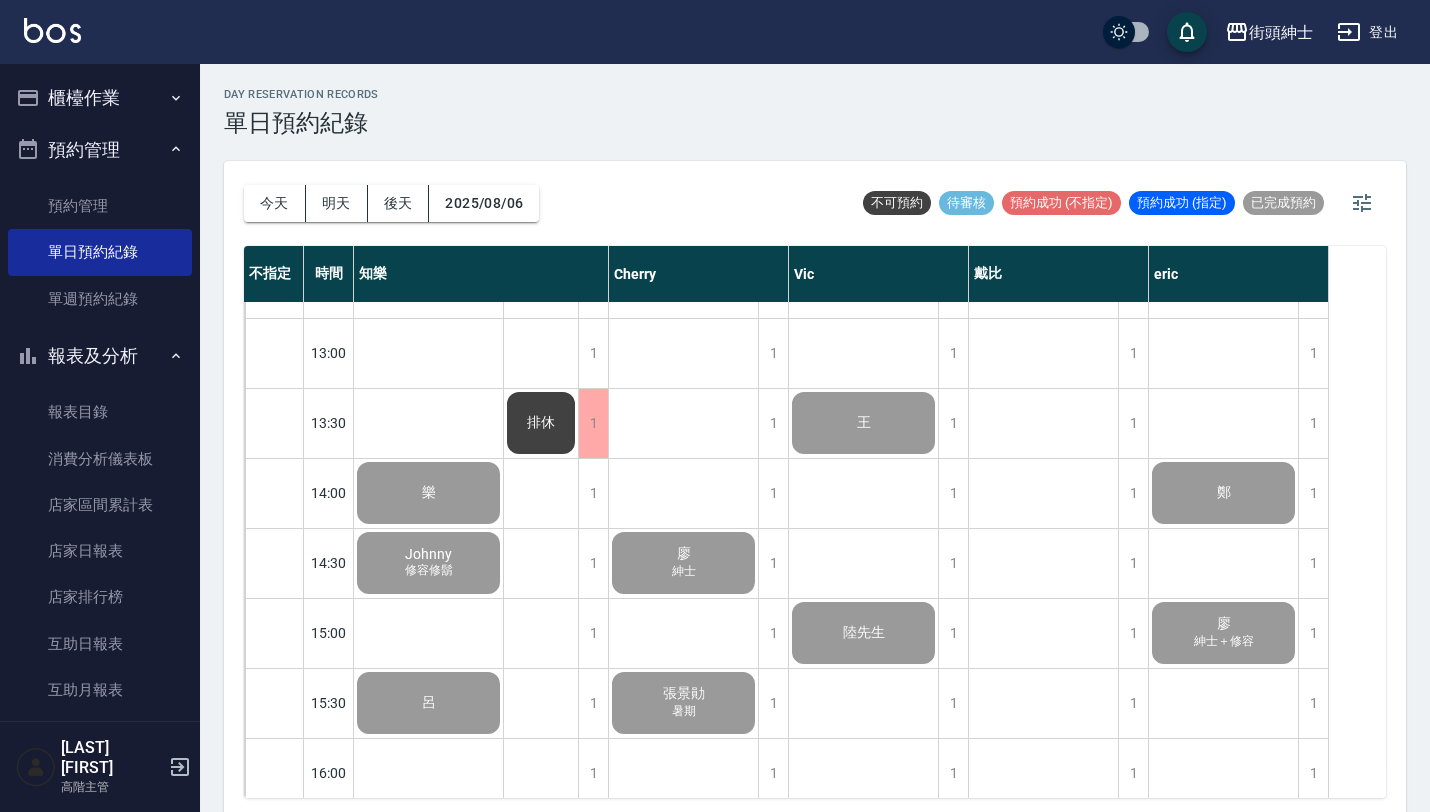 scroll, scrollTop: 543, scrollLeft: 0, axis: vertical 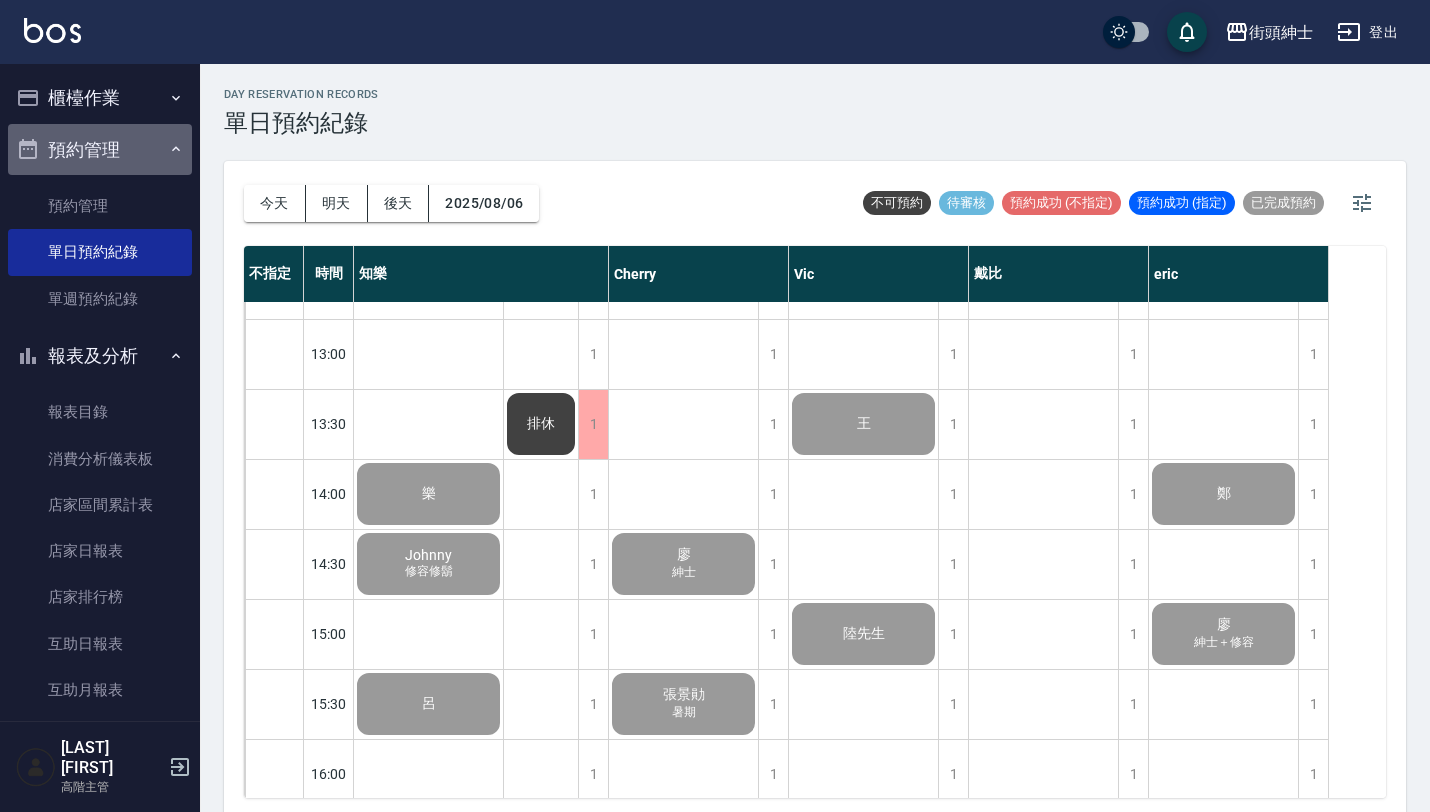 click on "預約管理" at bounding box center [100, 150] 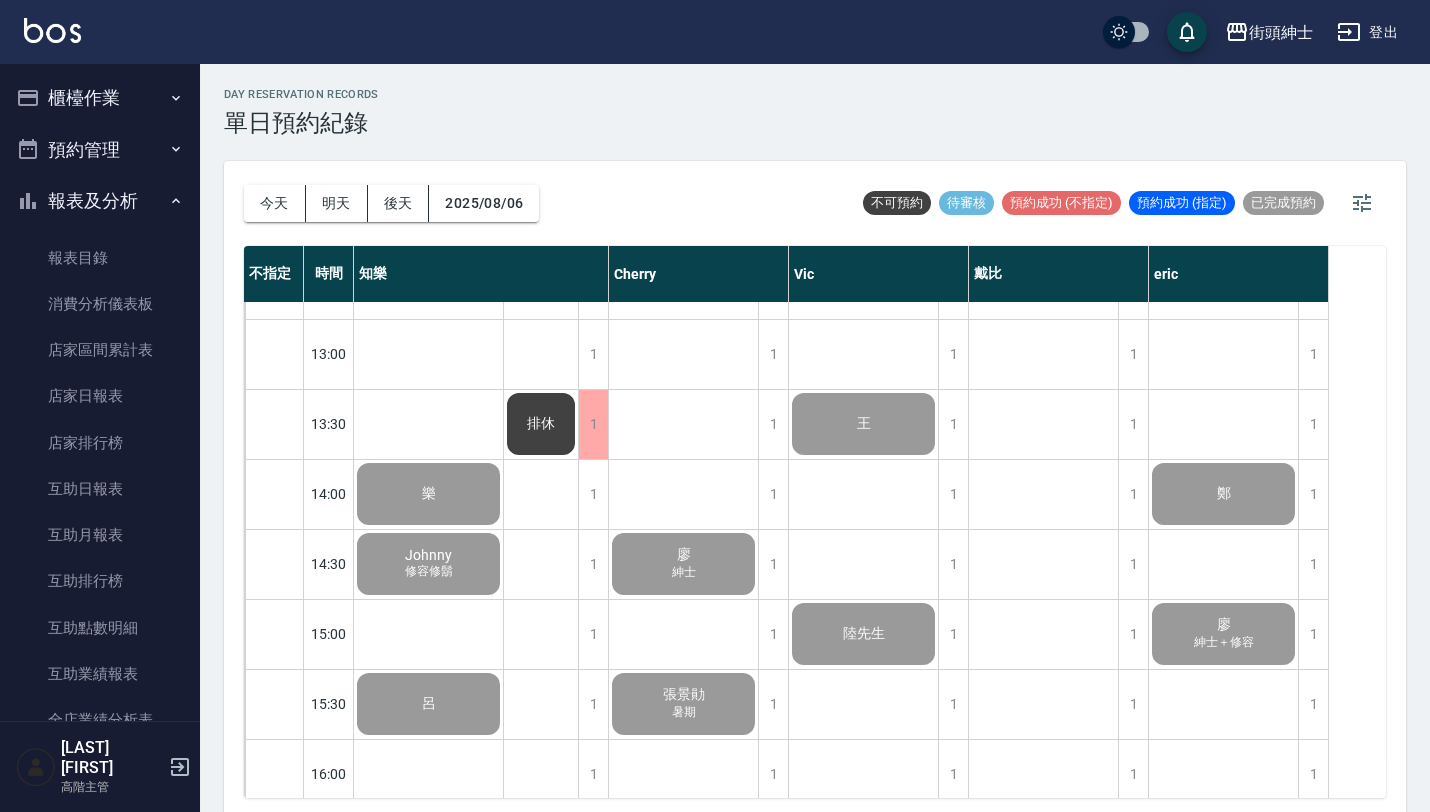 click on "櫃檯作業" at bounding box center (100, 98) 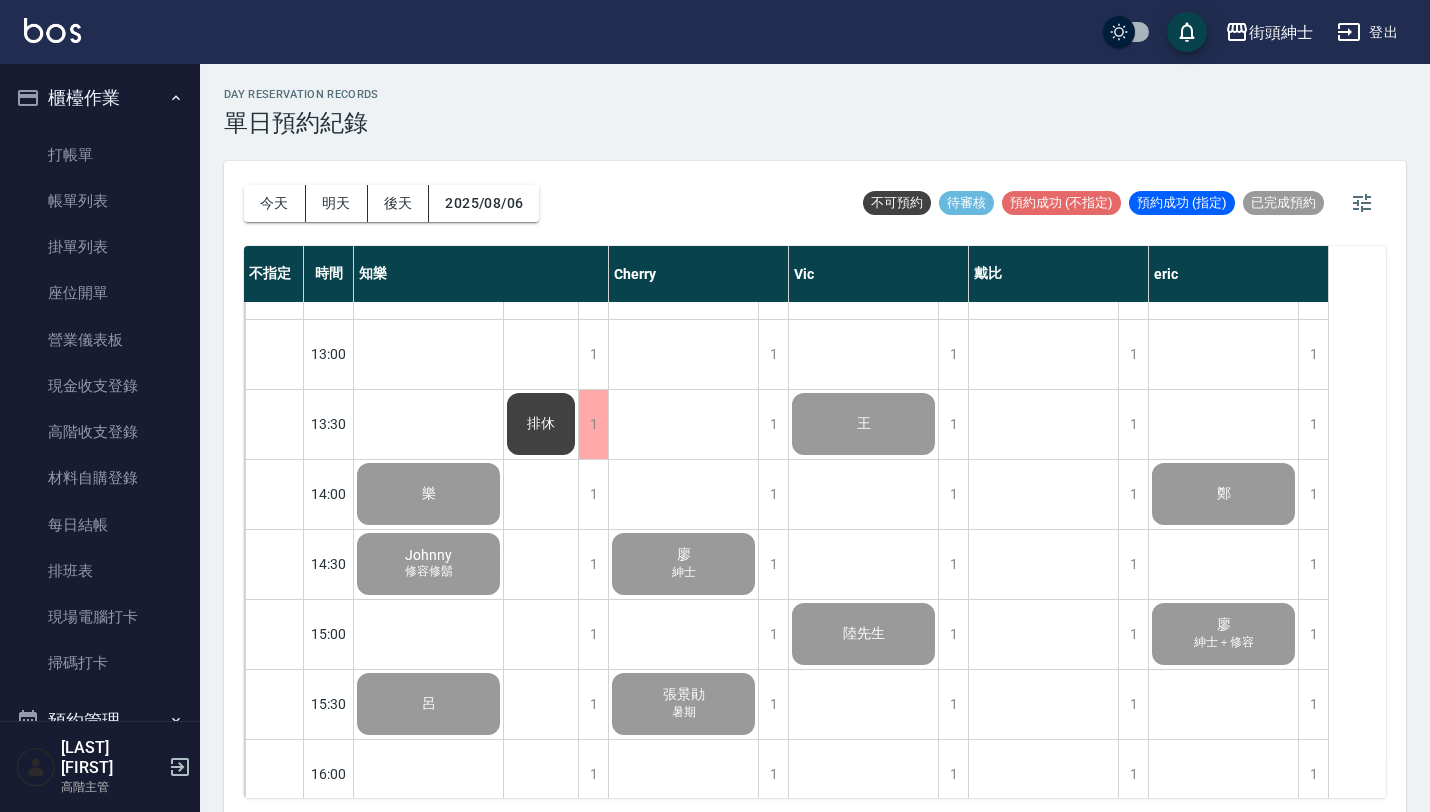 click on "櫃檯作業" at bounding box center [100, 98] 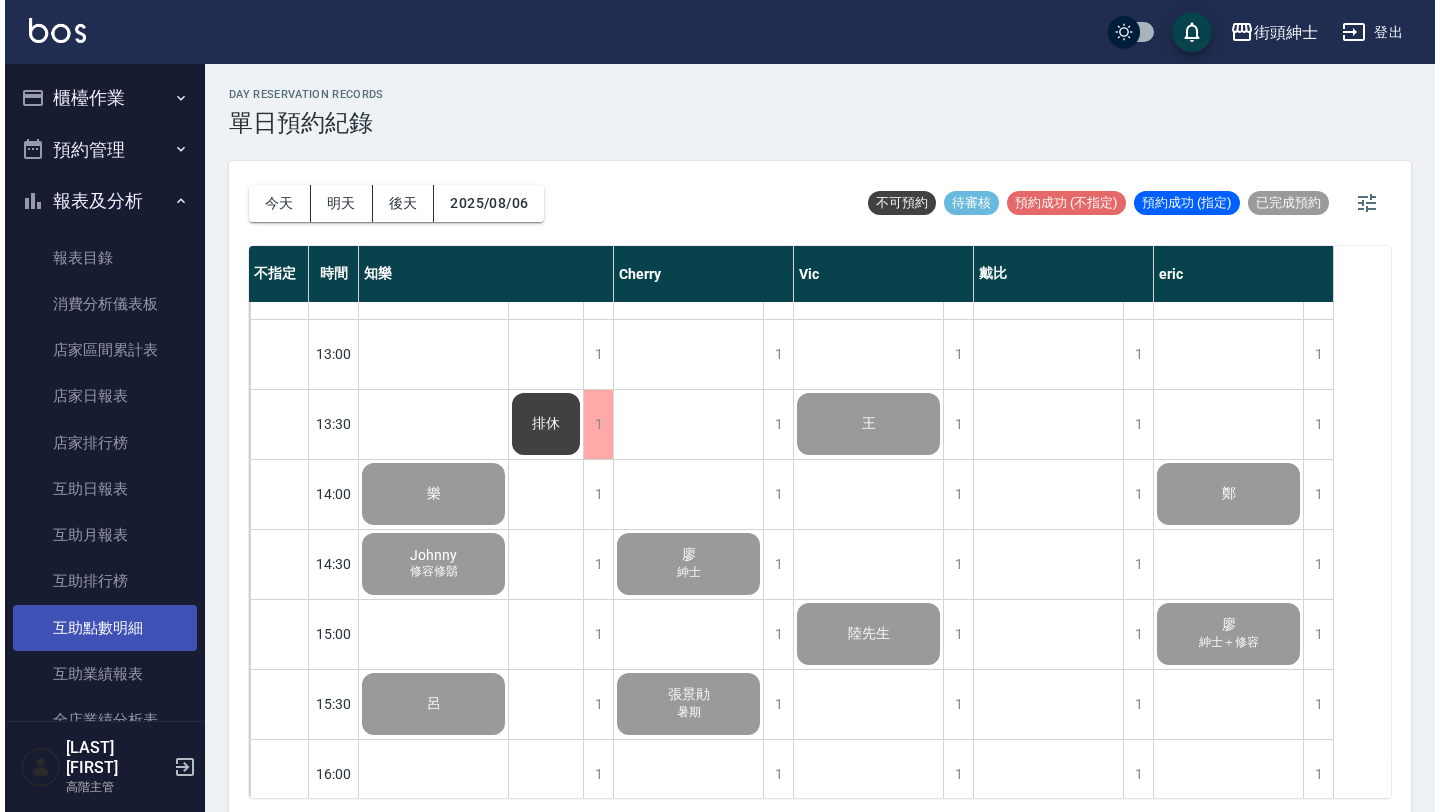 scroll, scrollTop: 180, scrollLeft: 0, axis: vertical 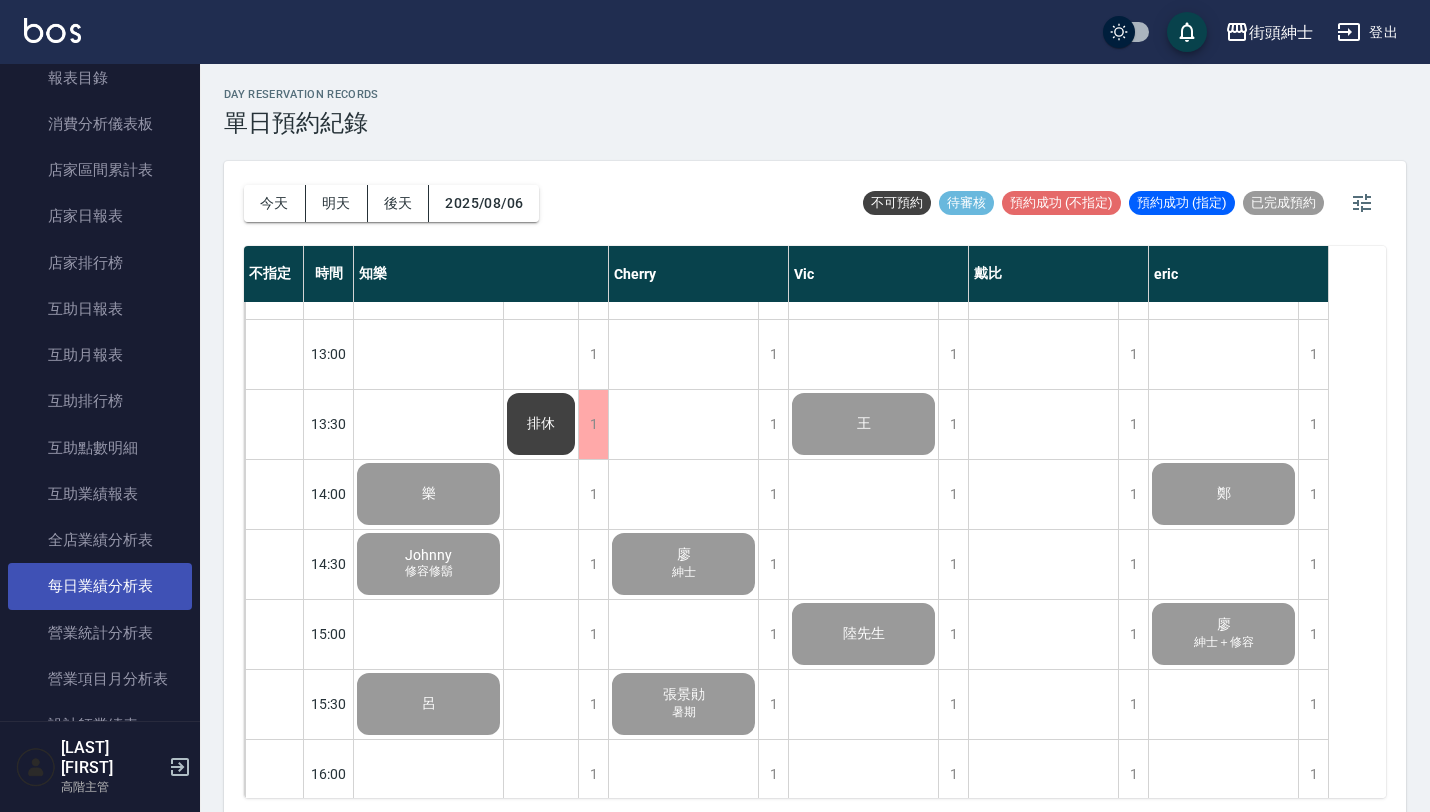 click on "每日業績分析表" at bounding box center (100, 586) 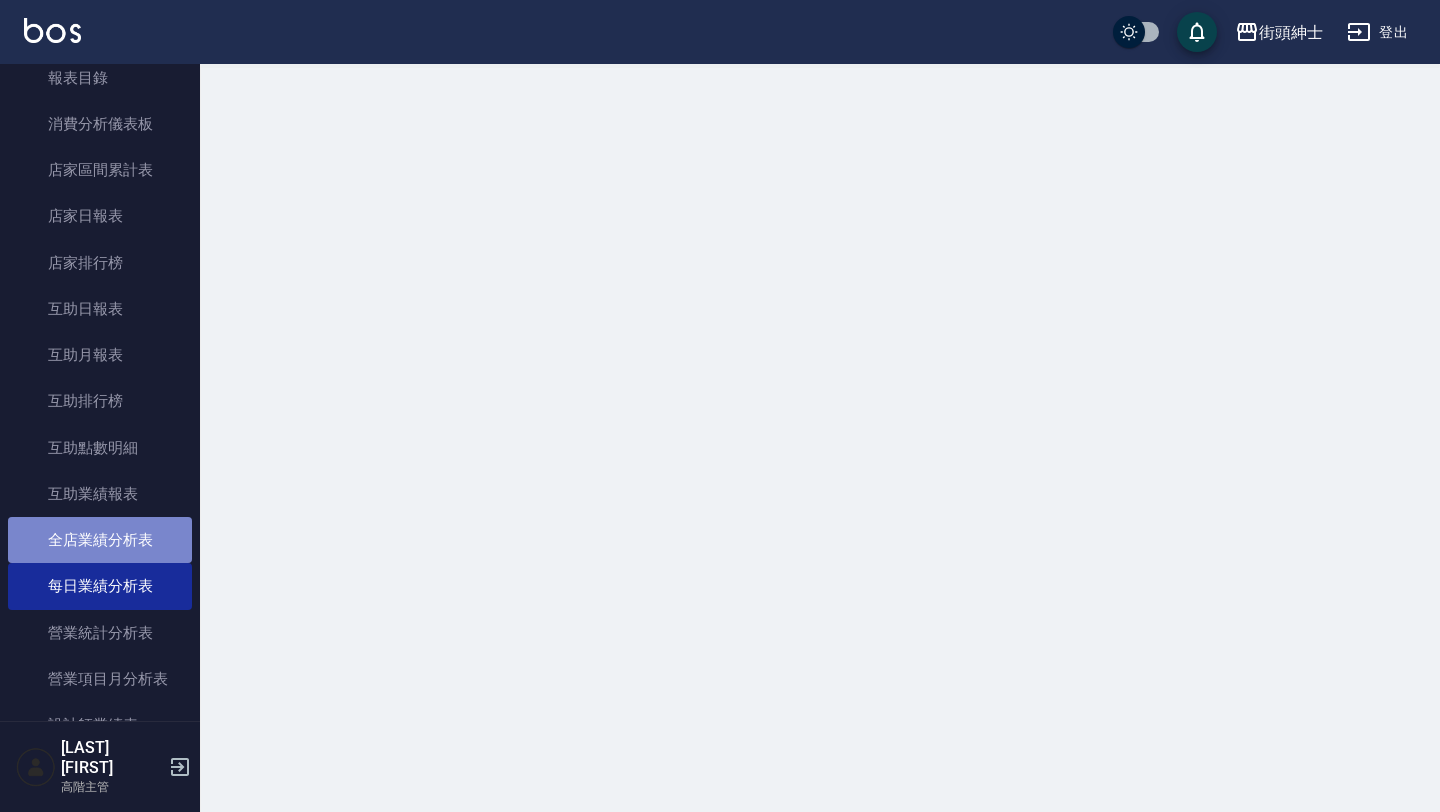 click on "全店業績分析表" at bounding box center (100, 540) 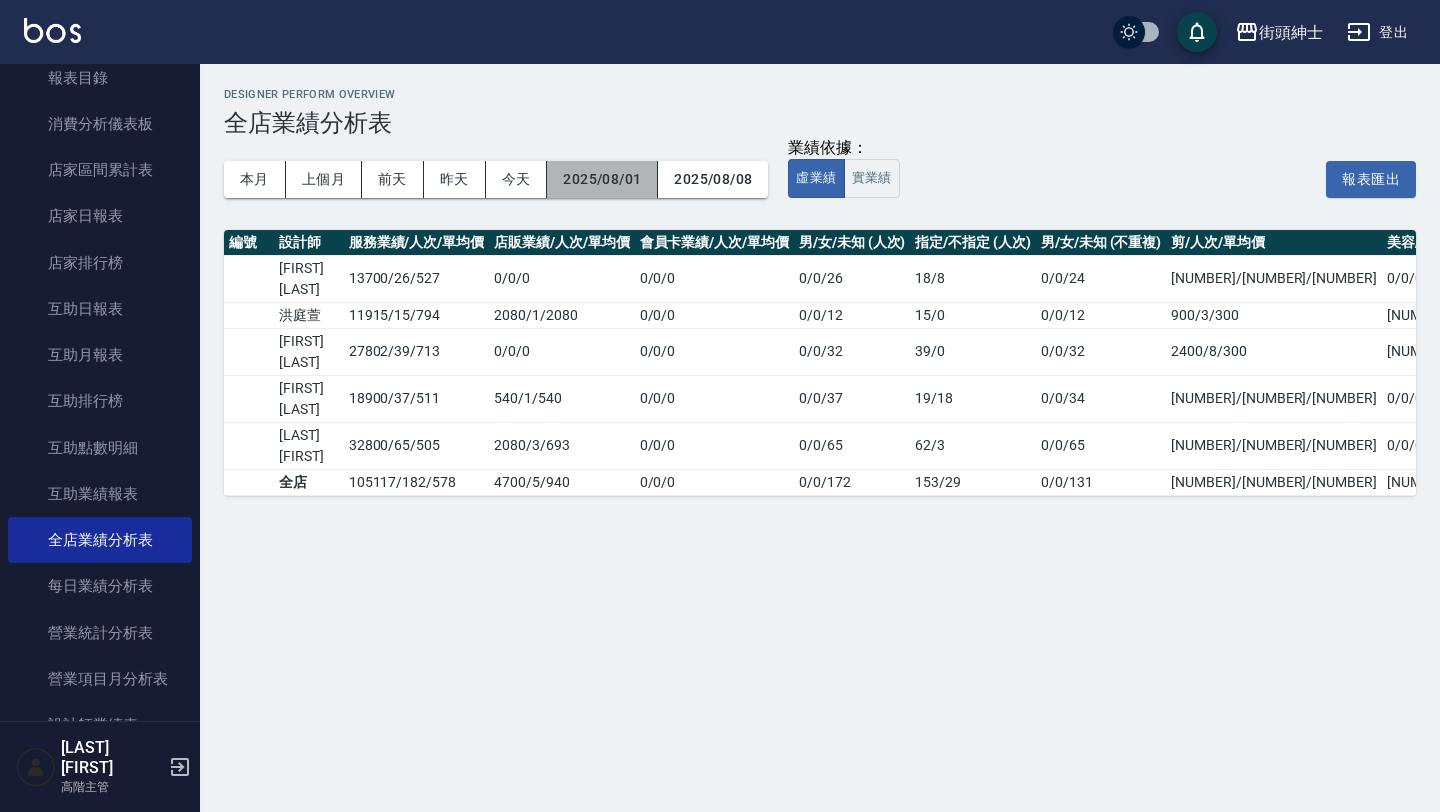 click on "2025/08/01" at bounding box center [602, 179] 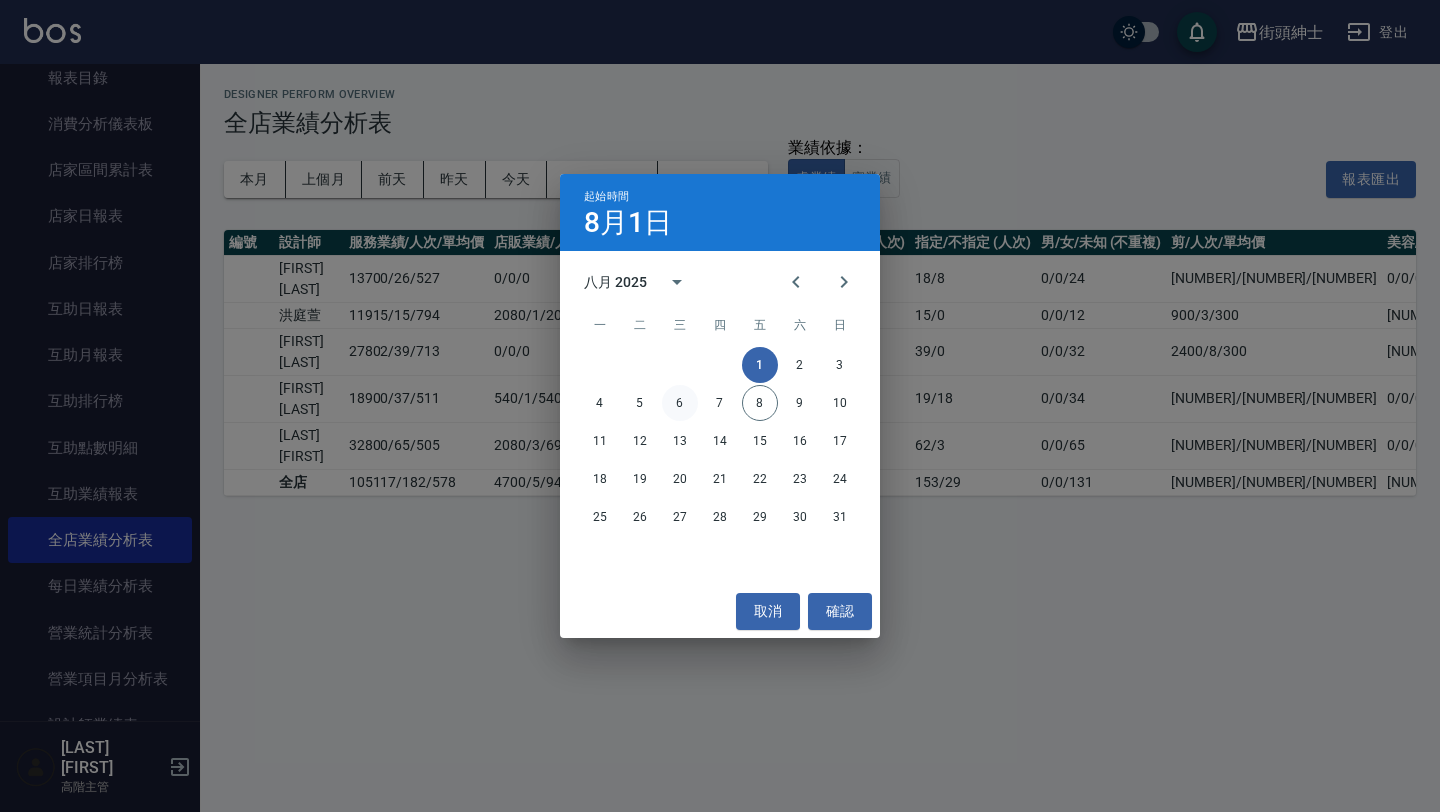 click on "6" at bounding box center (680, 403) 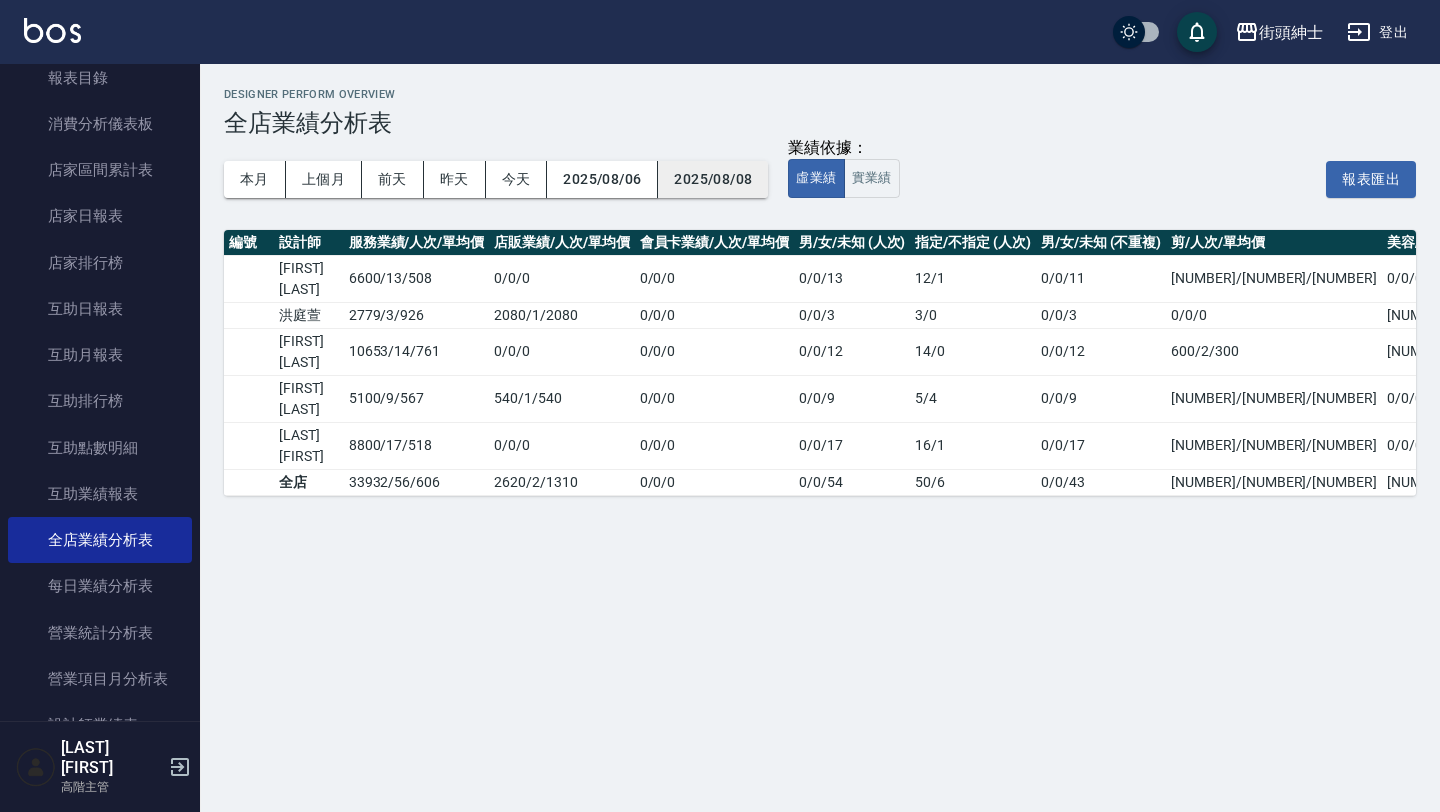 click on "2025/08/08" at bounding box center (713, 179) 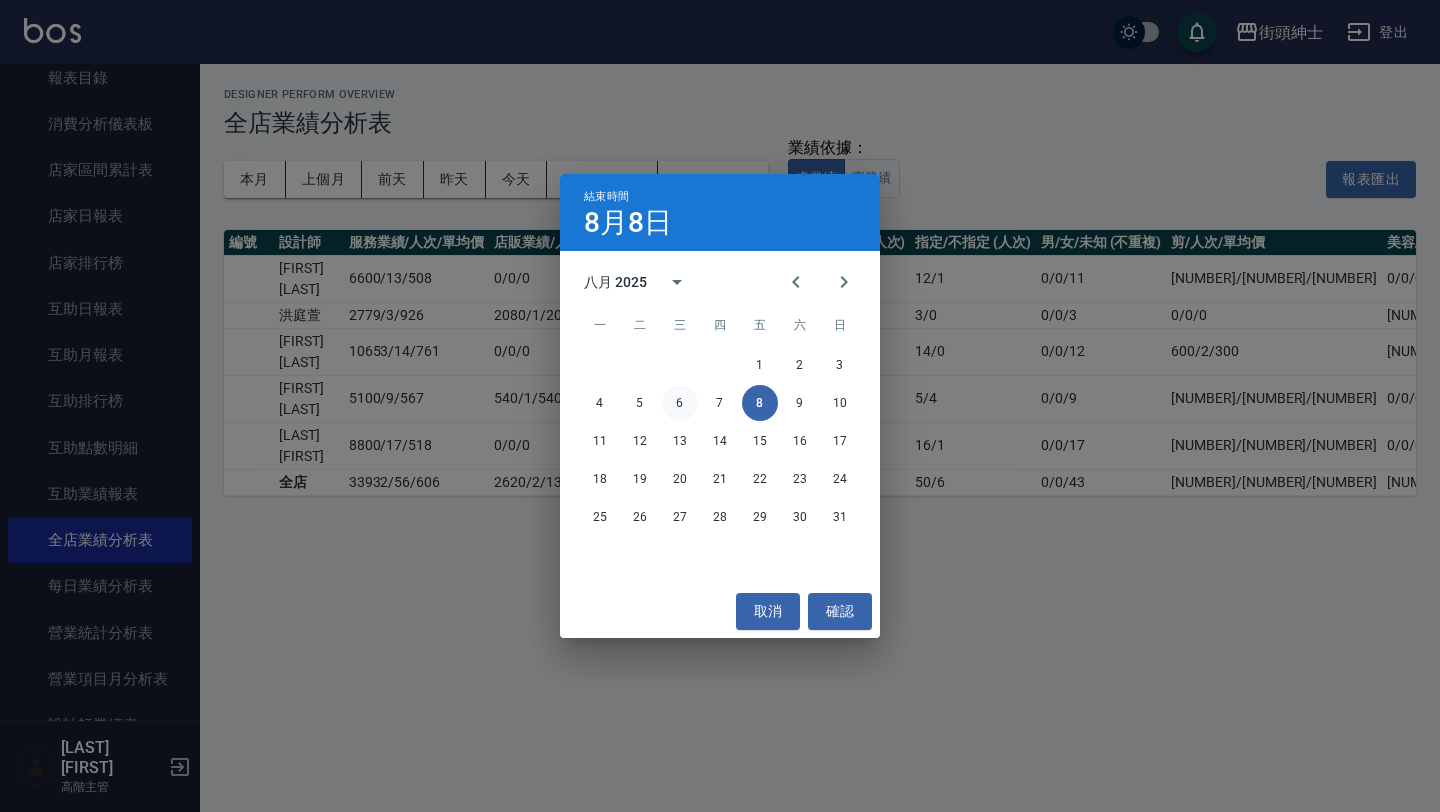 click on "6" at bounding box center [680, 403] 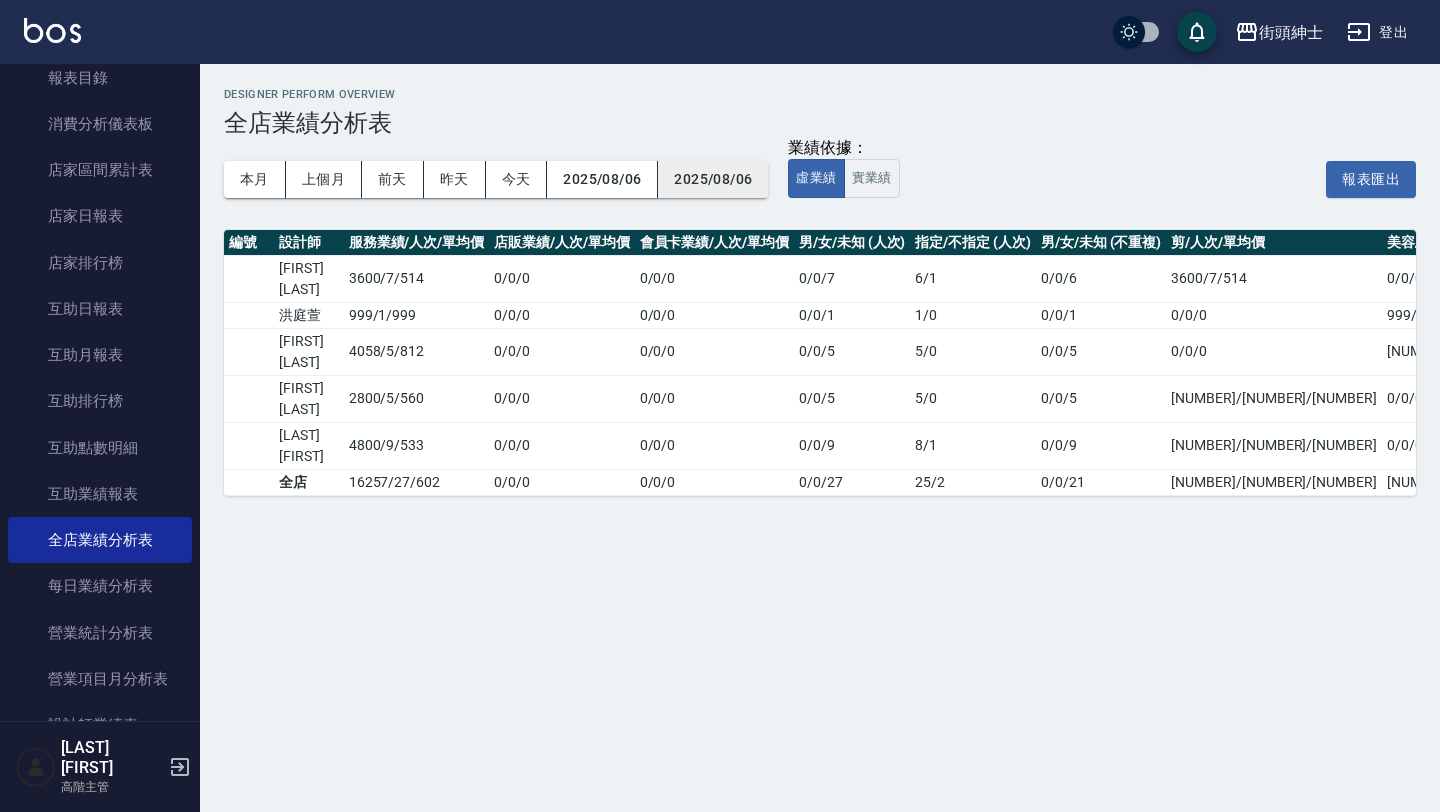 click on "2025/08/06" at bounding box center (713, 179) 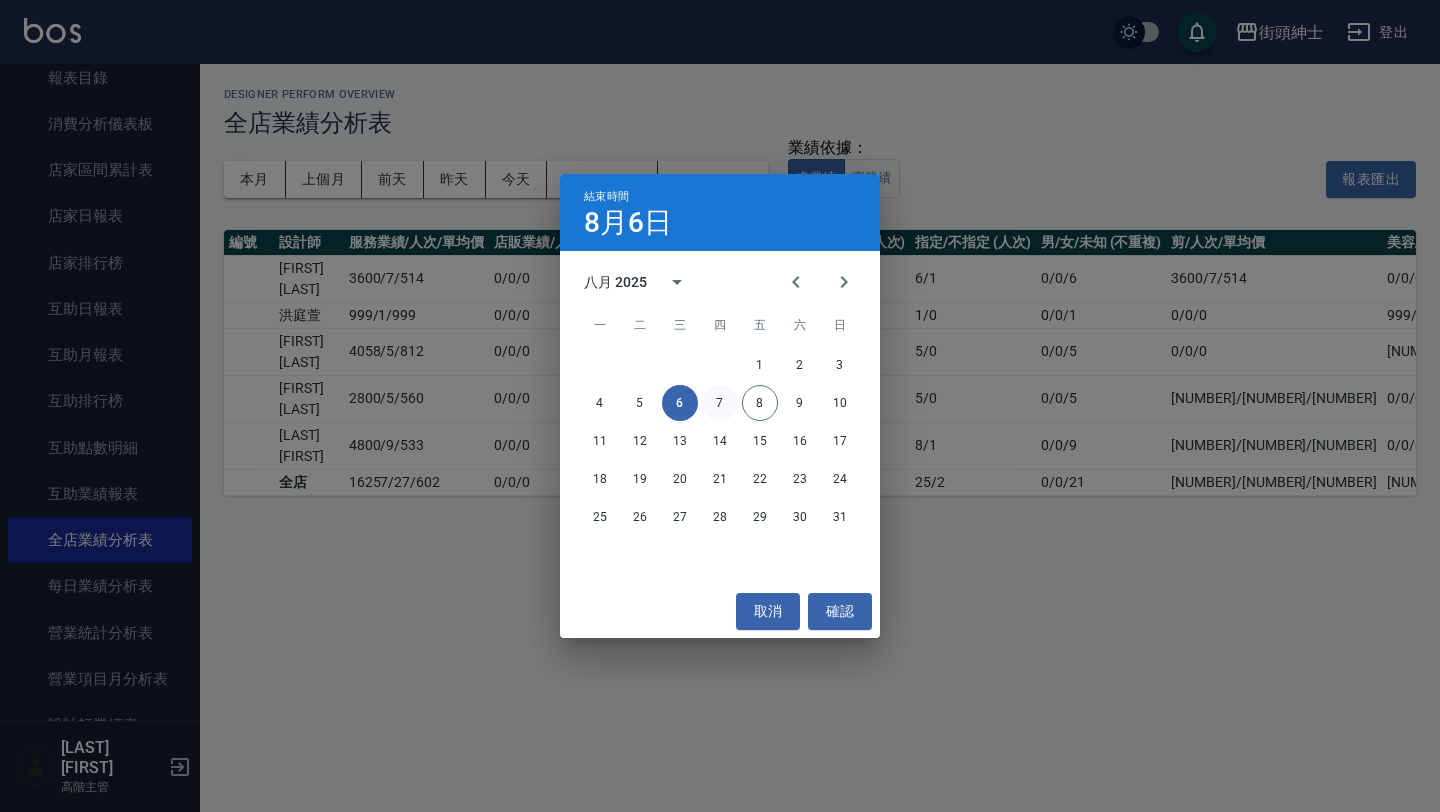 click on "7" at bounding box center [720, 403] 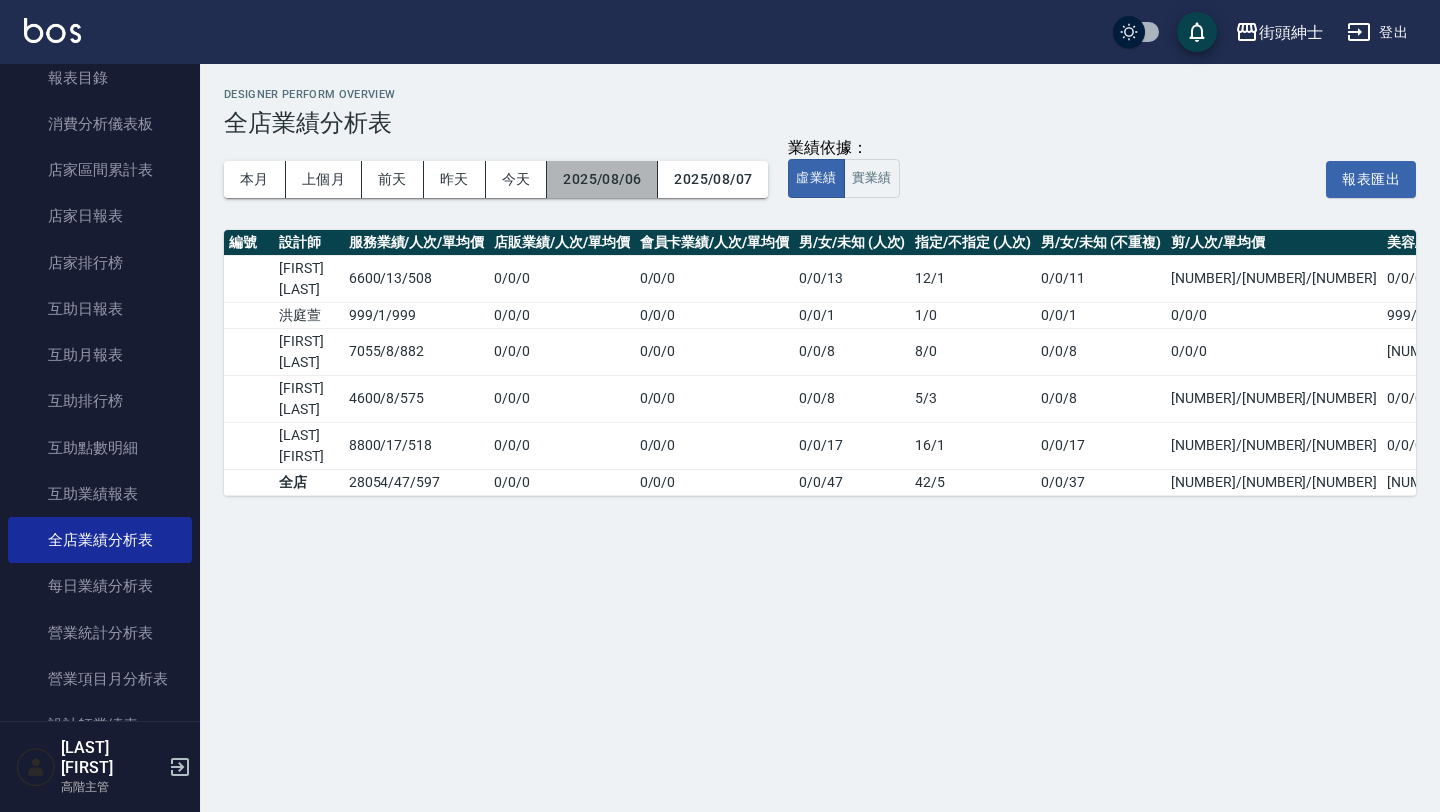 click on "2025/08/06" at bounding box center (602, 179) 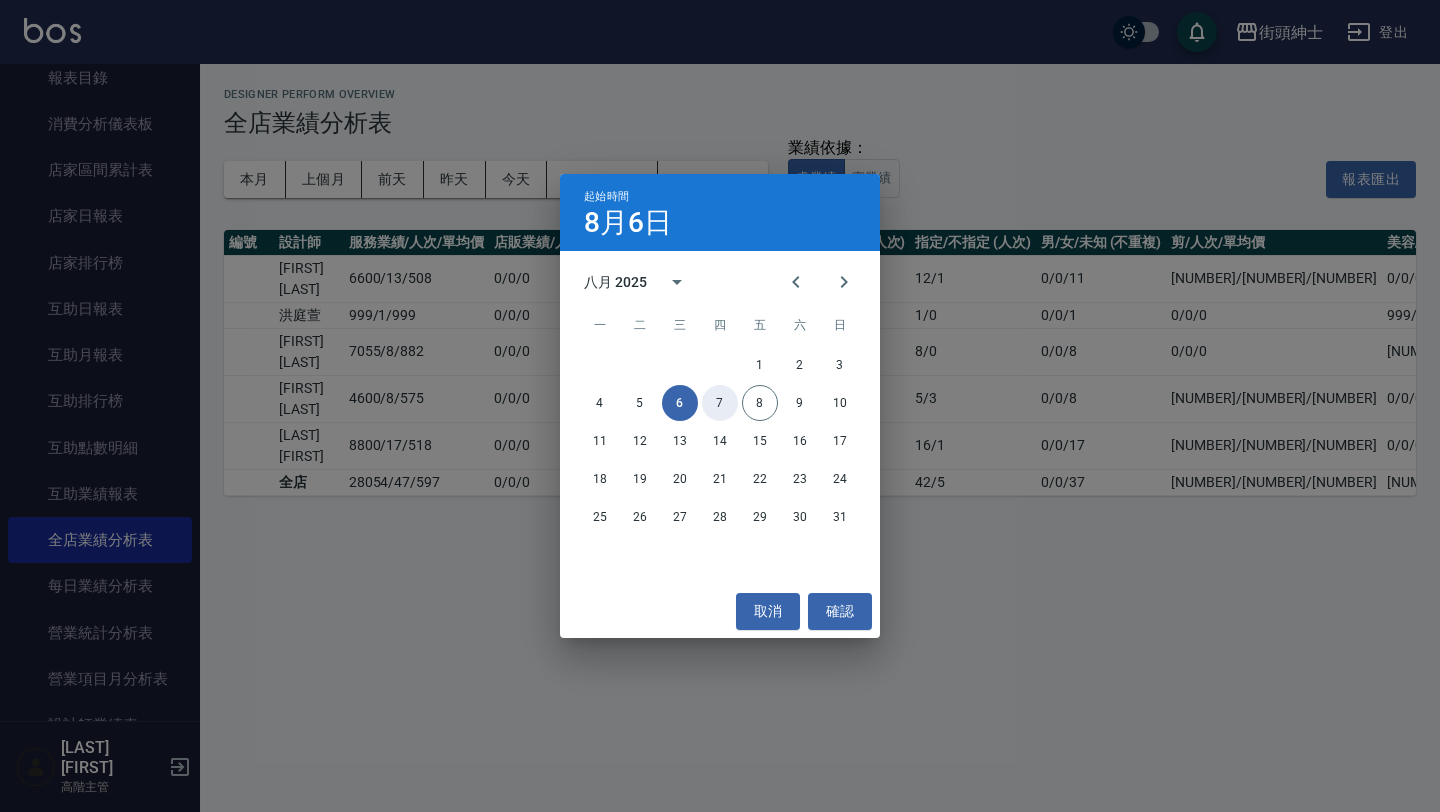 click on "7" at bounding box center [720, 403] 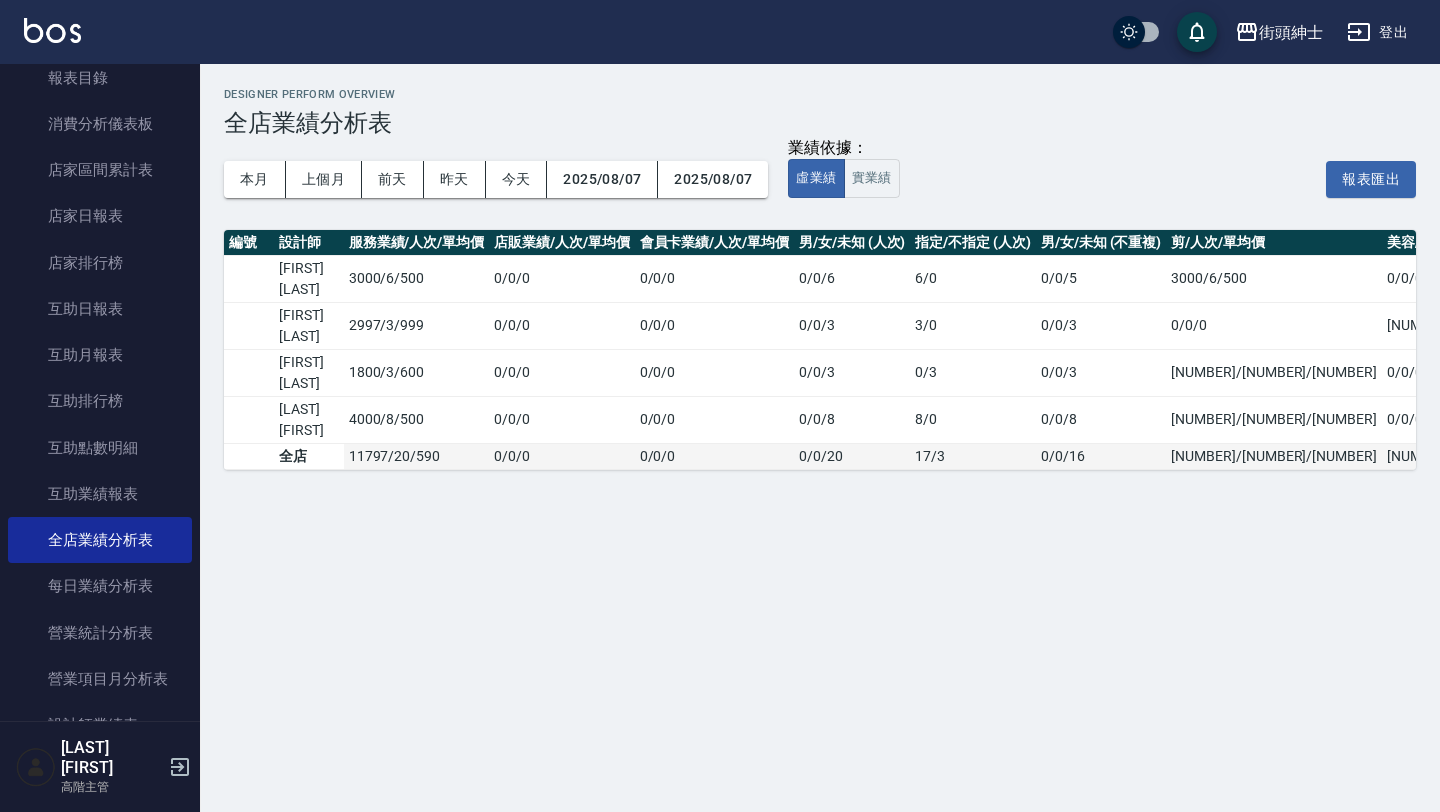 click on "[NUMBER] / [NUMBER] / [NUMBER]" at bounding box center (416, 456) 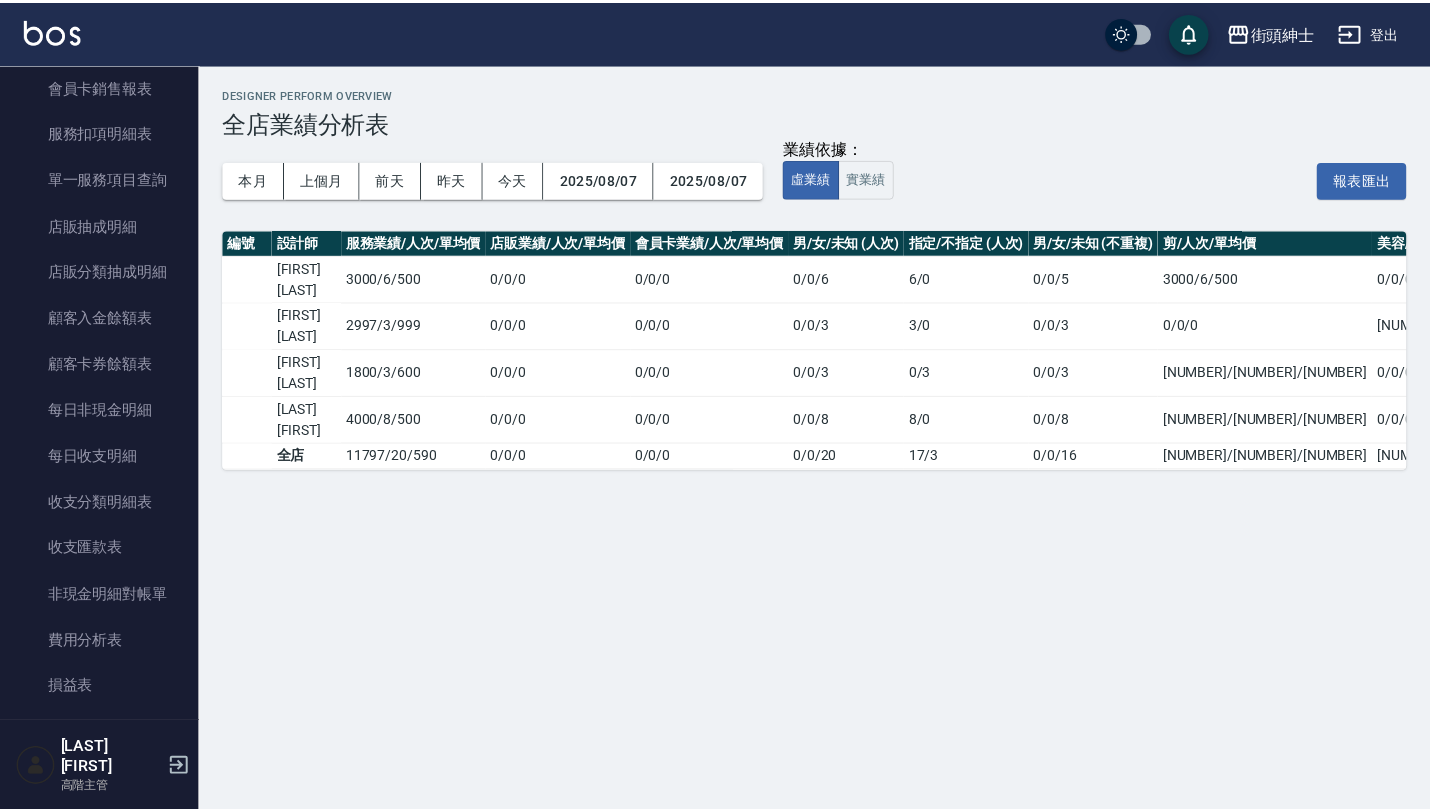 scroll, scrollTop: 1399, scrollLeft: 0, axis: vertical 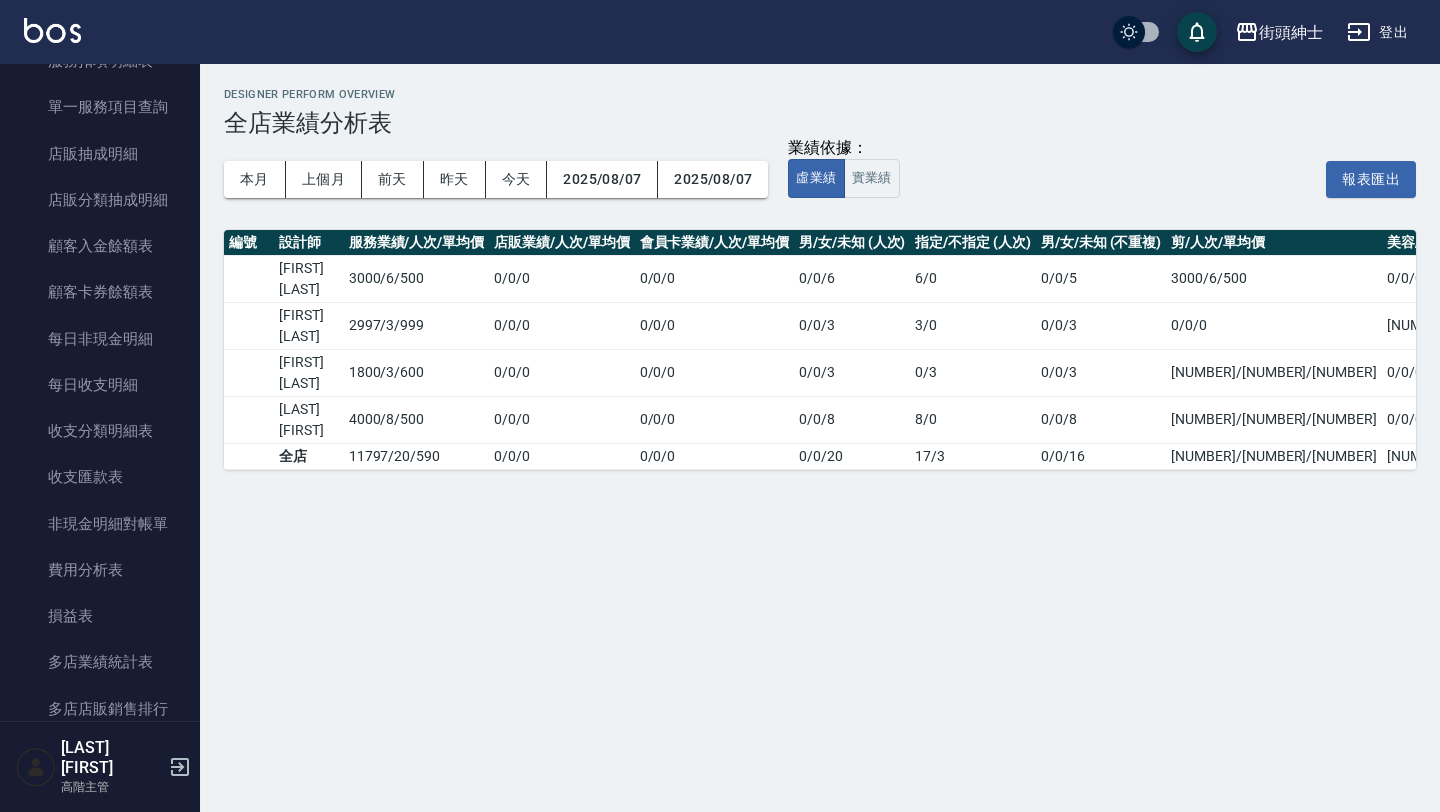 click on "損益表" at bounding box center (100, 616) 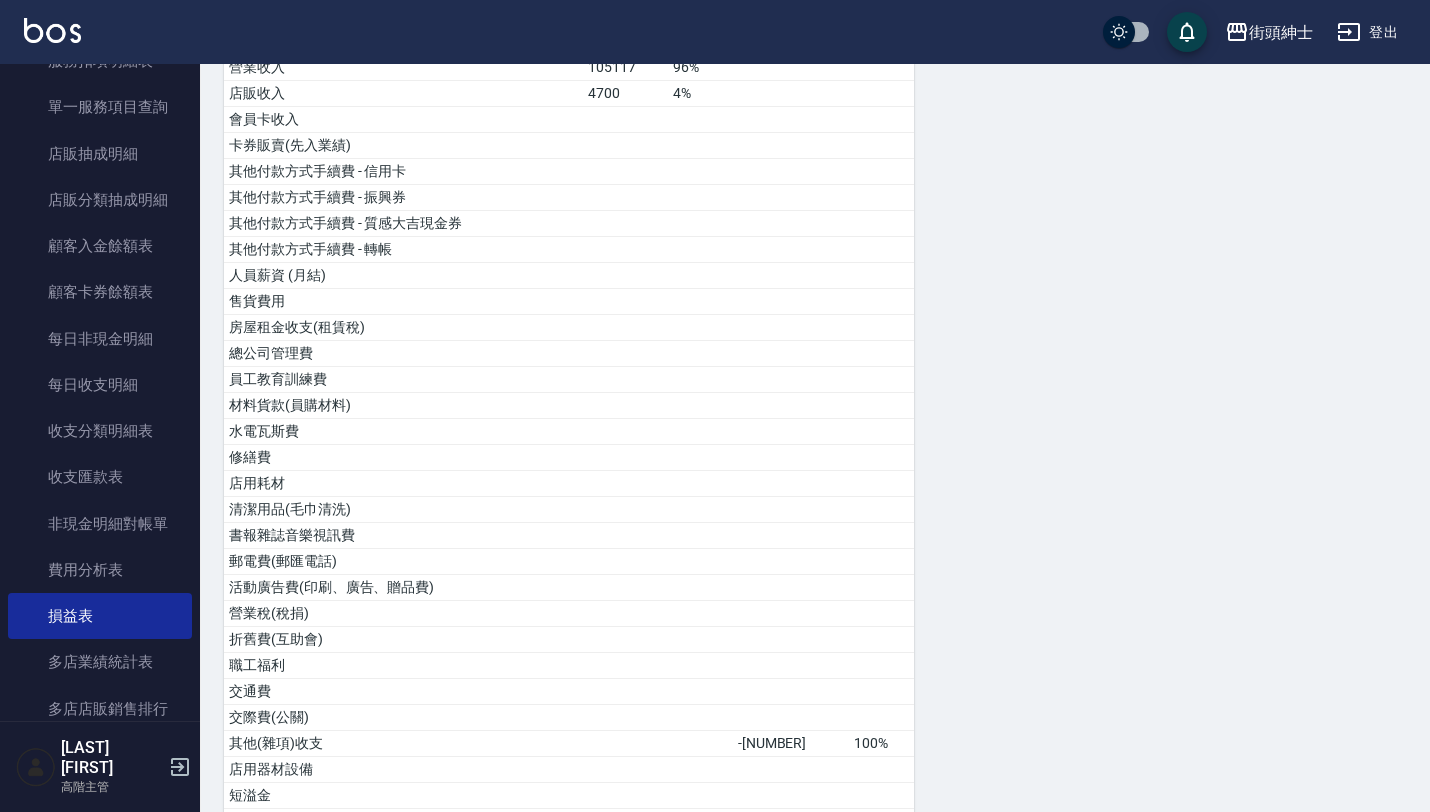 scroll, scrollTop: 0, scrollLeft: 0, axis: both 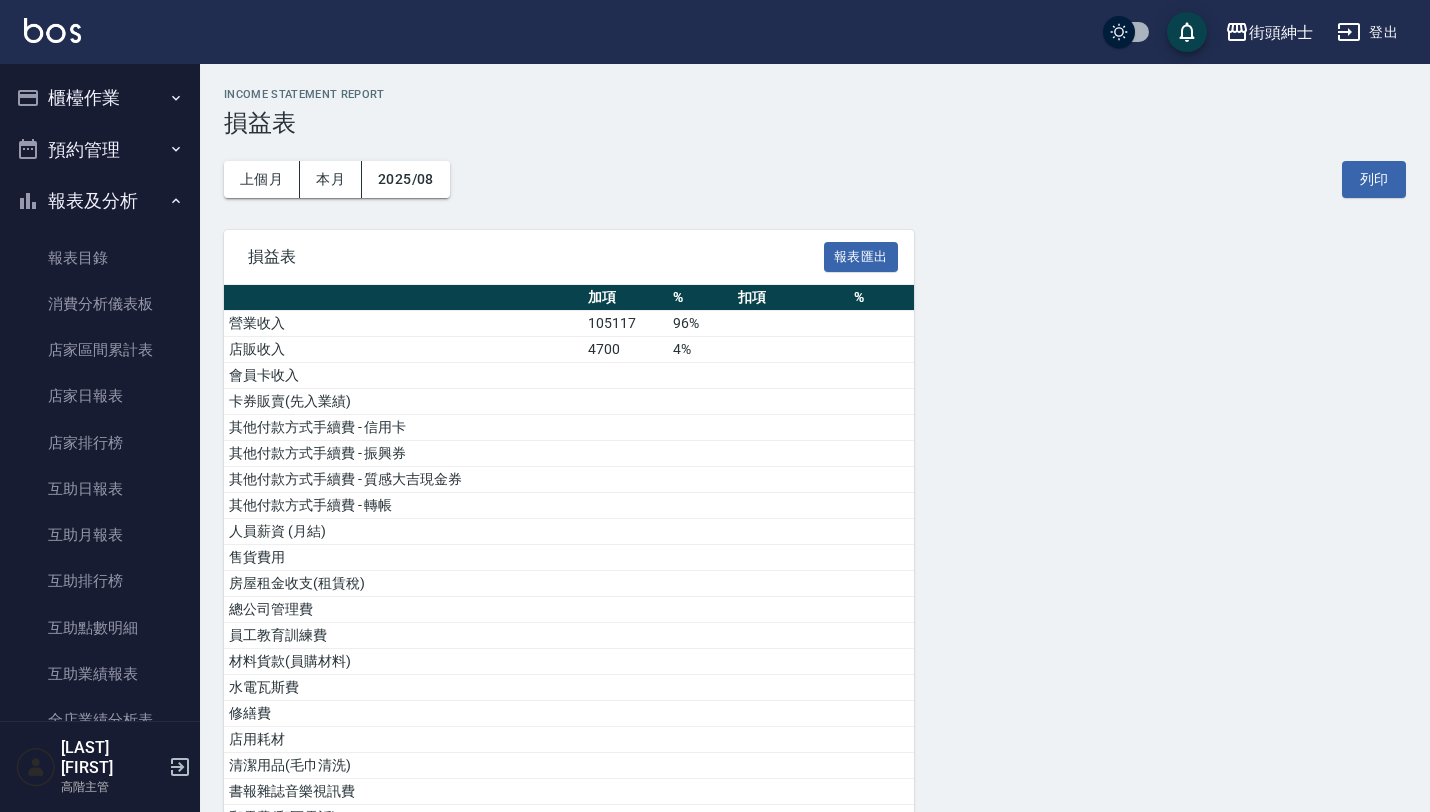 click on "報表及分析" at bounding box center (100, 201) 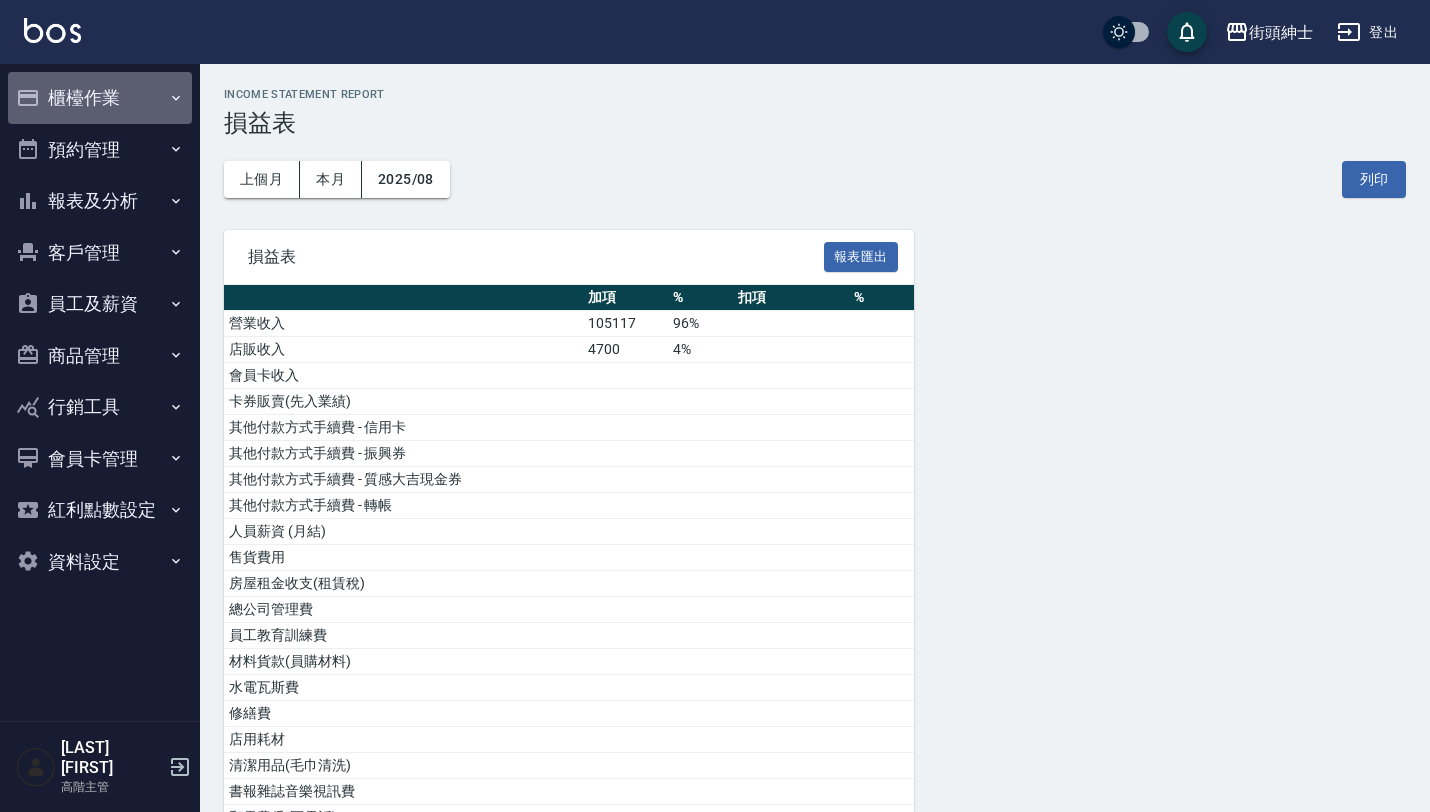 click on "櫃檯作業" at bounding box center [100, 98] 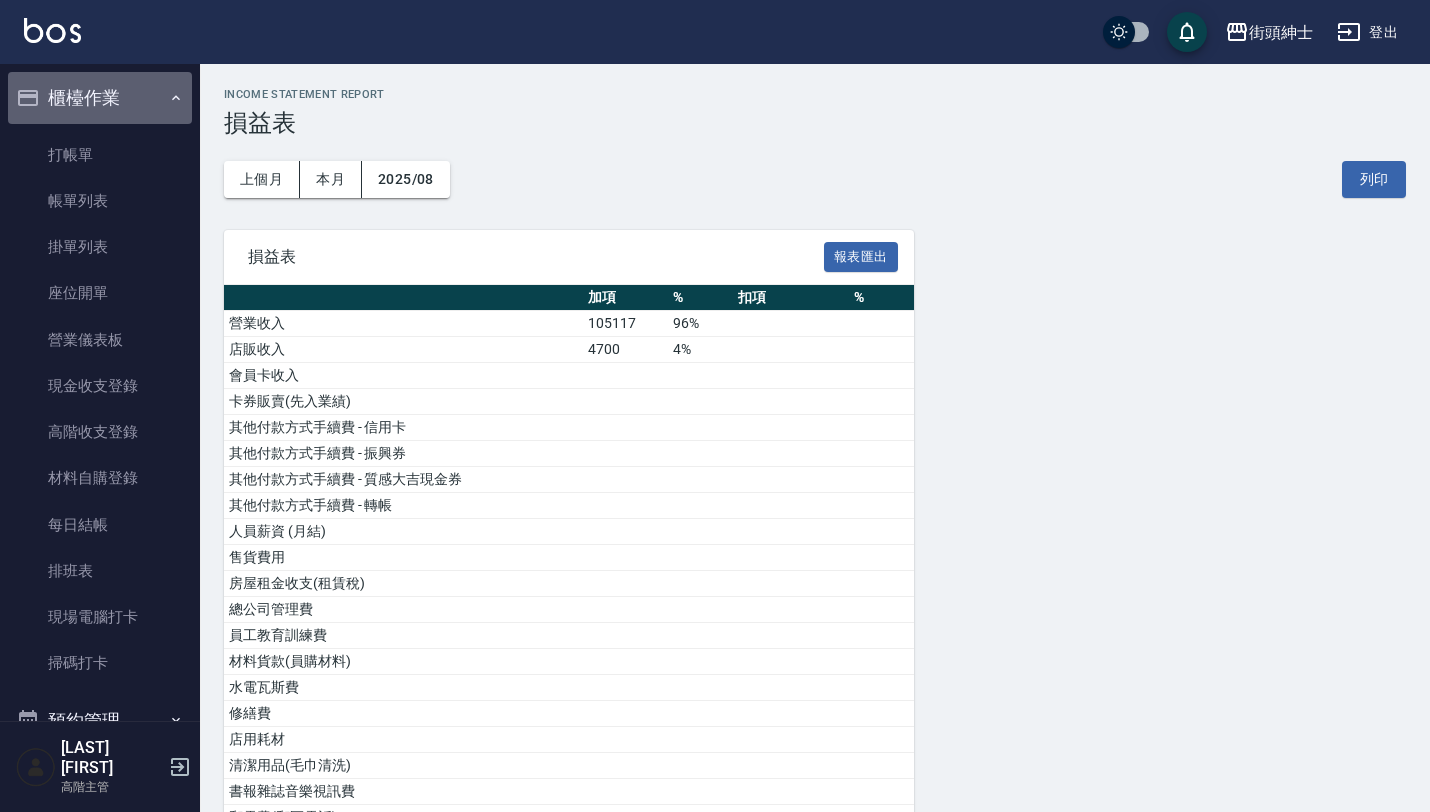 click on "櫃檯作業" at bounding box center [100, 98] 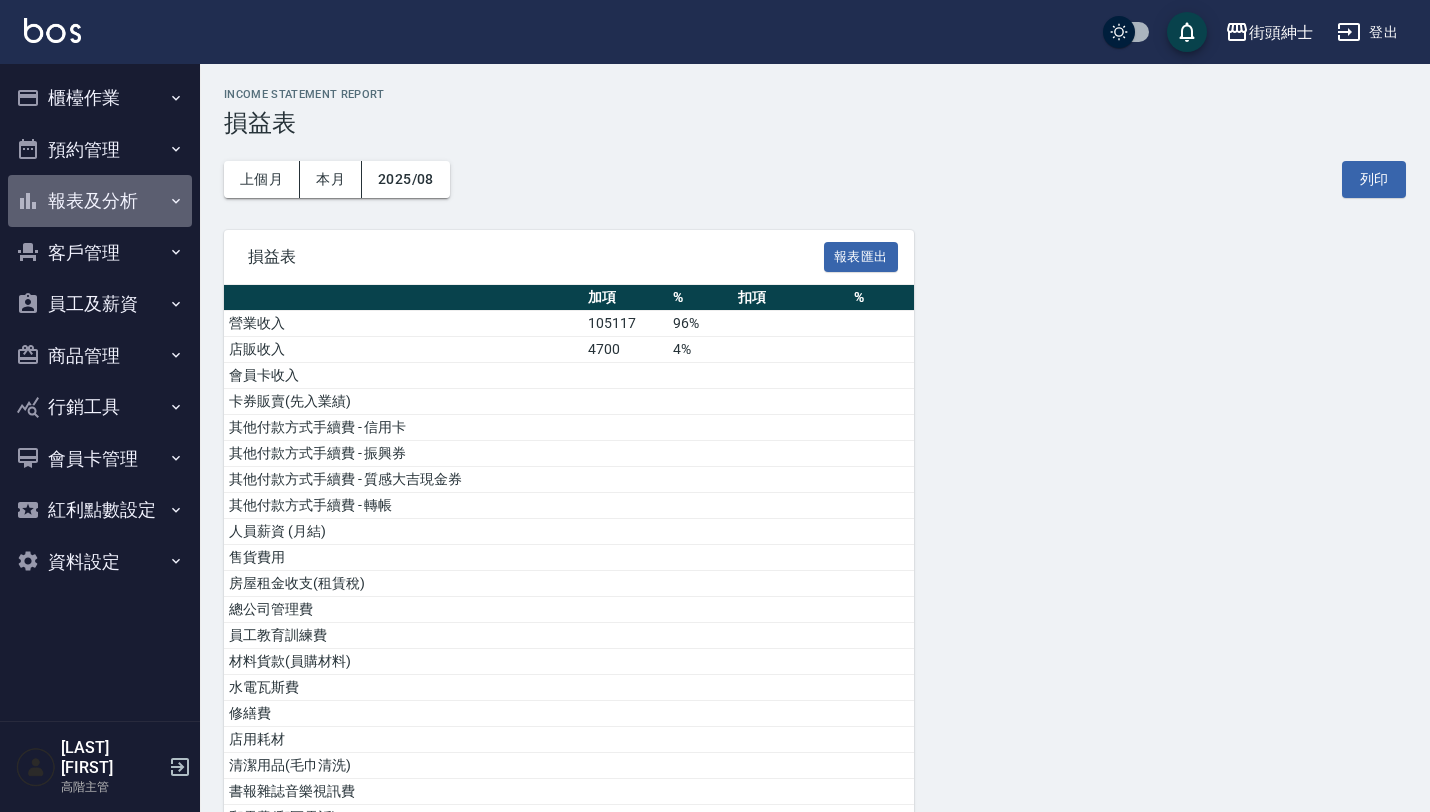 click on "報表及分析" at bounding box center [100, 201] 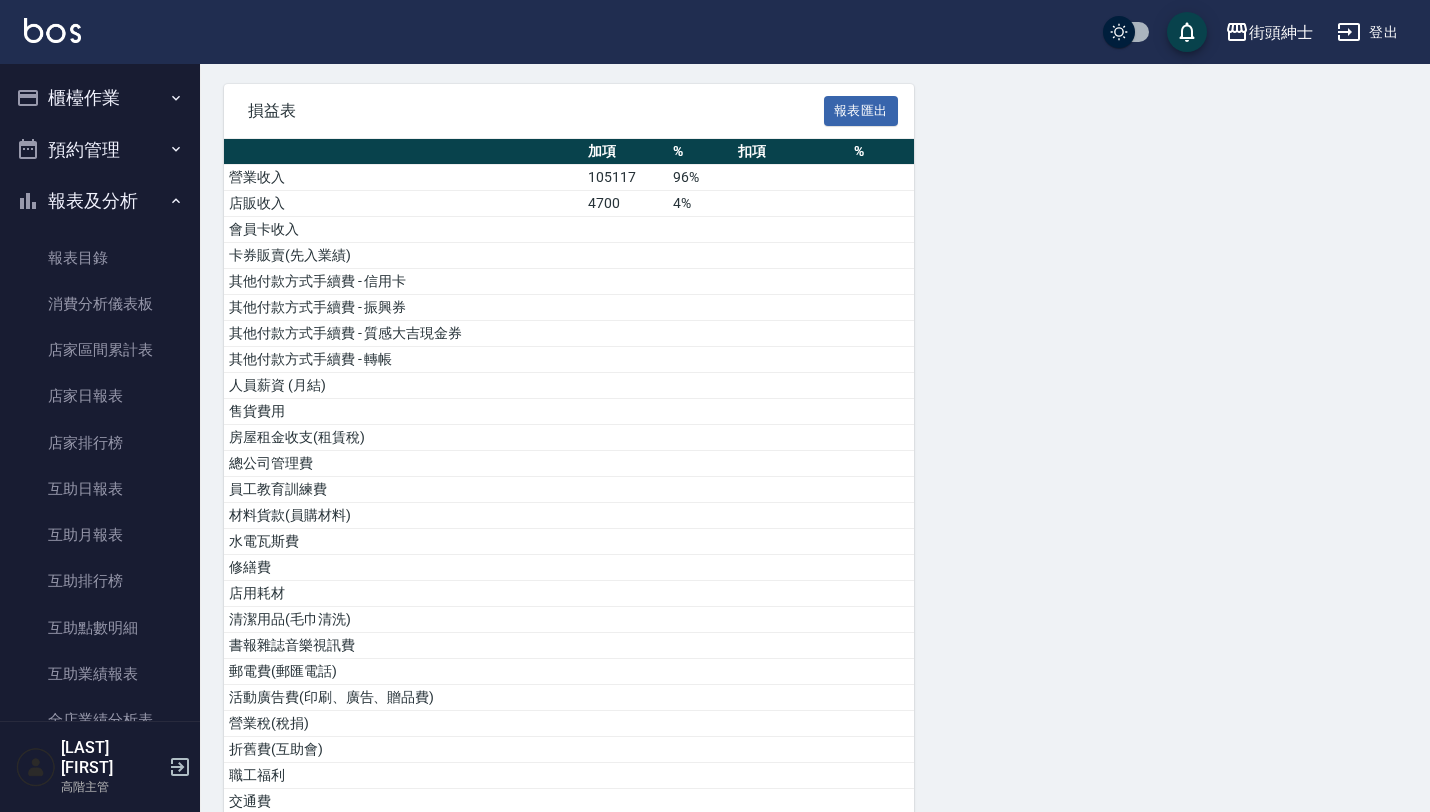 scroll, scrollTop: 291, scrollLeft: 0, axis: vertical 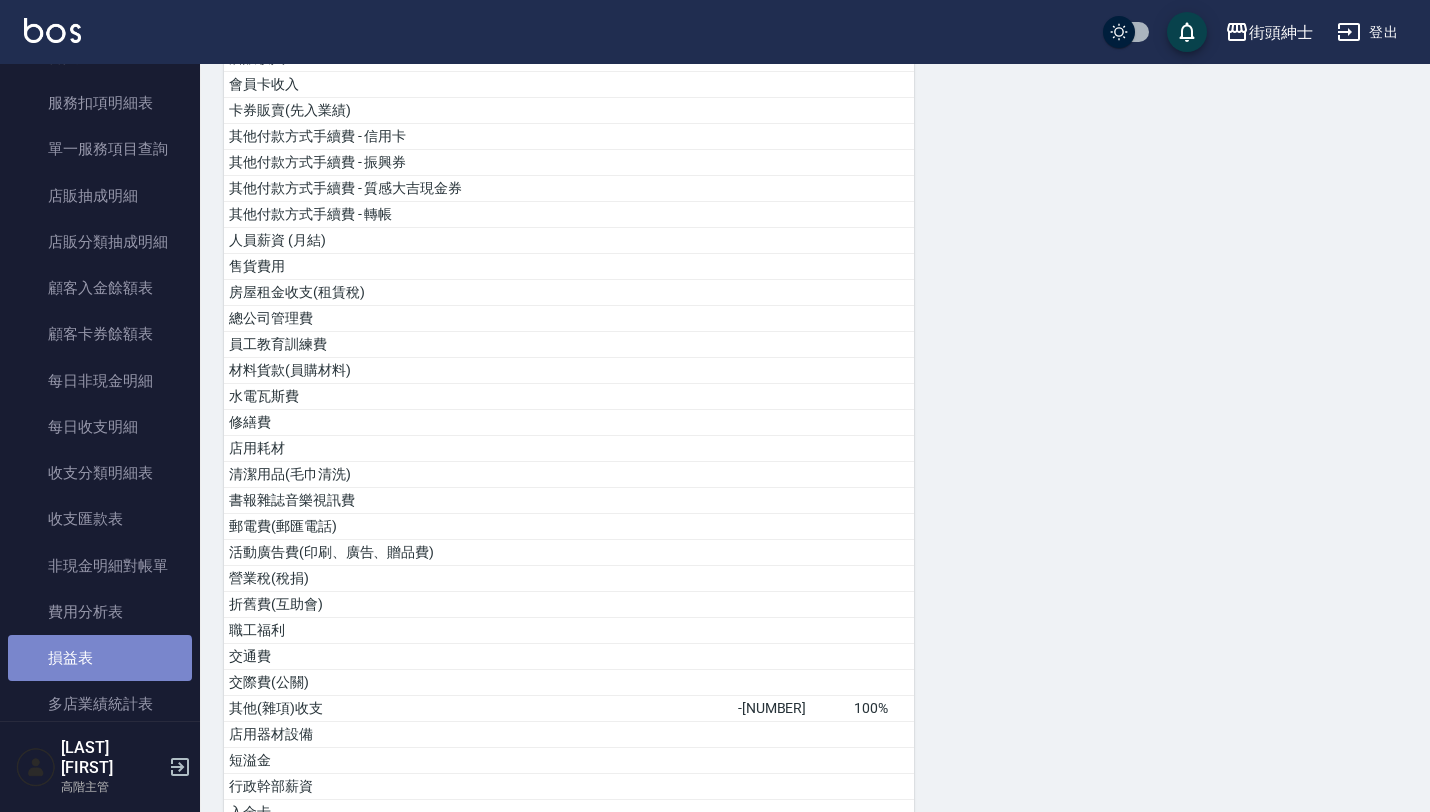 click on "損益表" at bounding box center [100, 658] 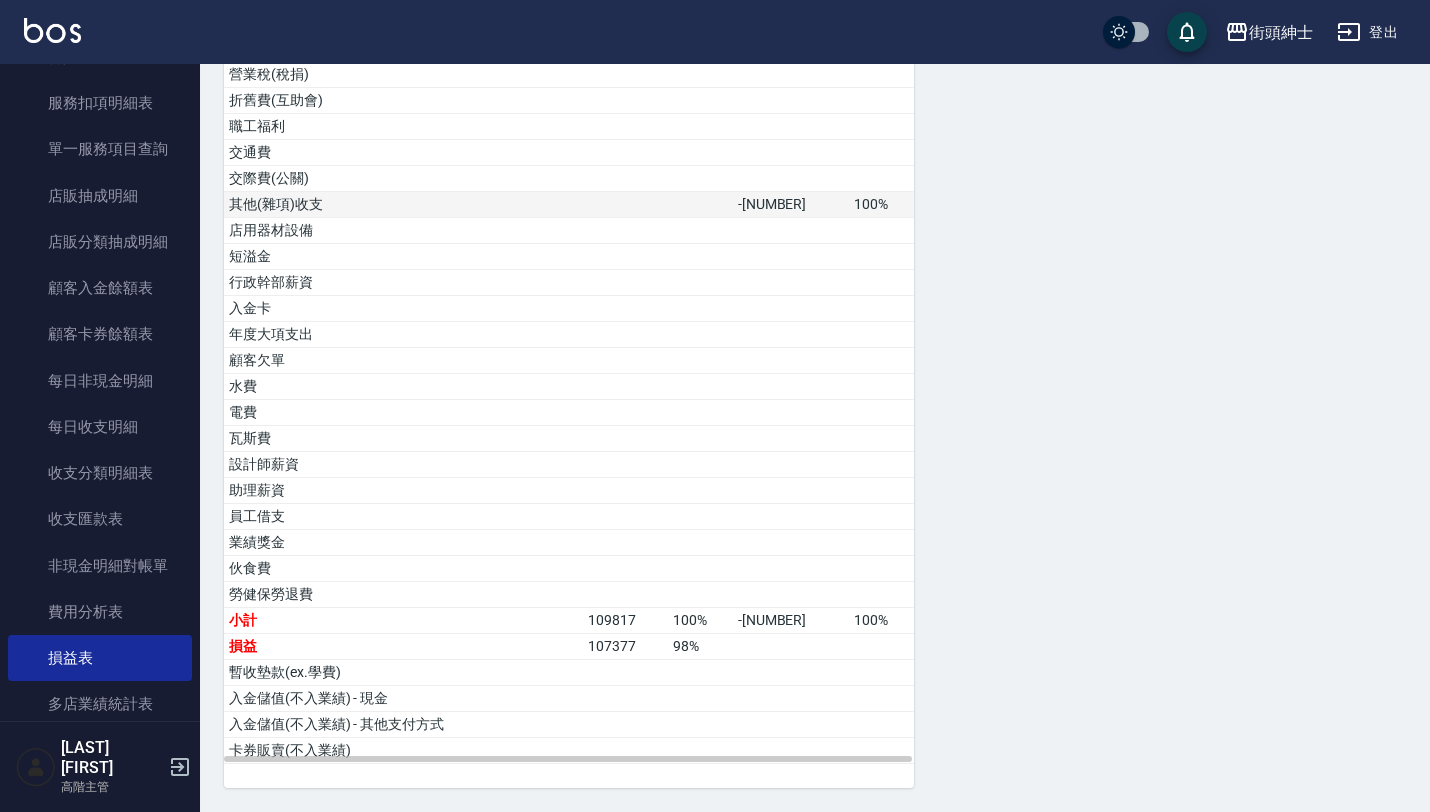 scroll, scrollTop: 0, scrollLeft: 0, axis: both 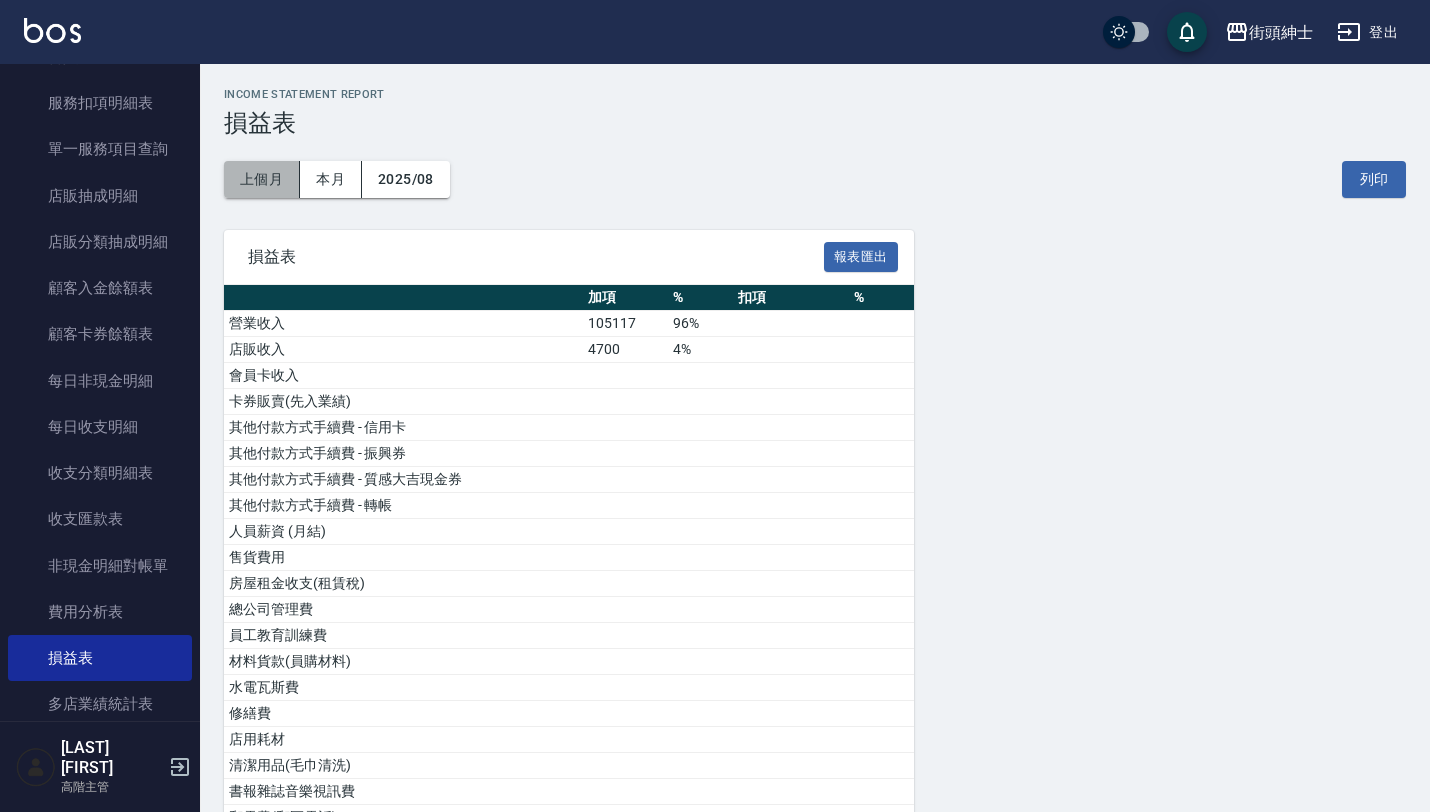 click on "上個月" at bounding box center [262, 179] 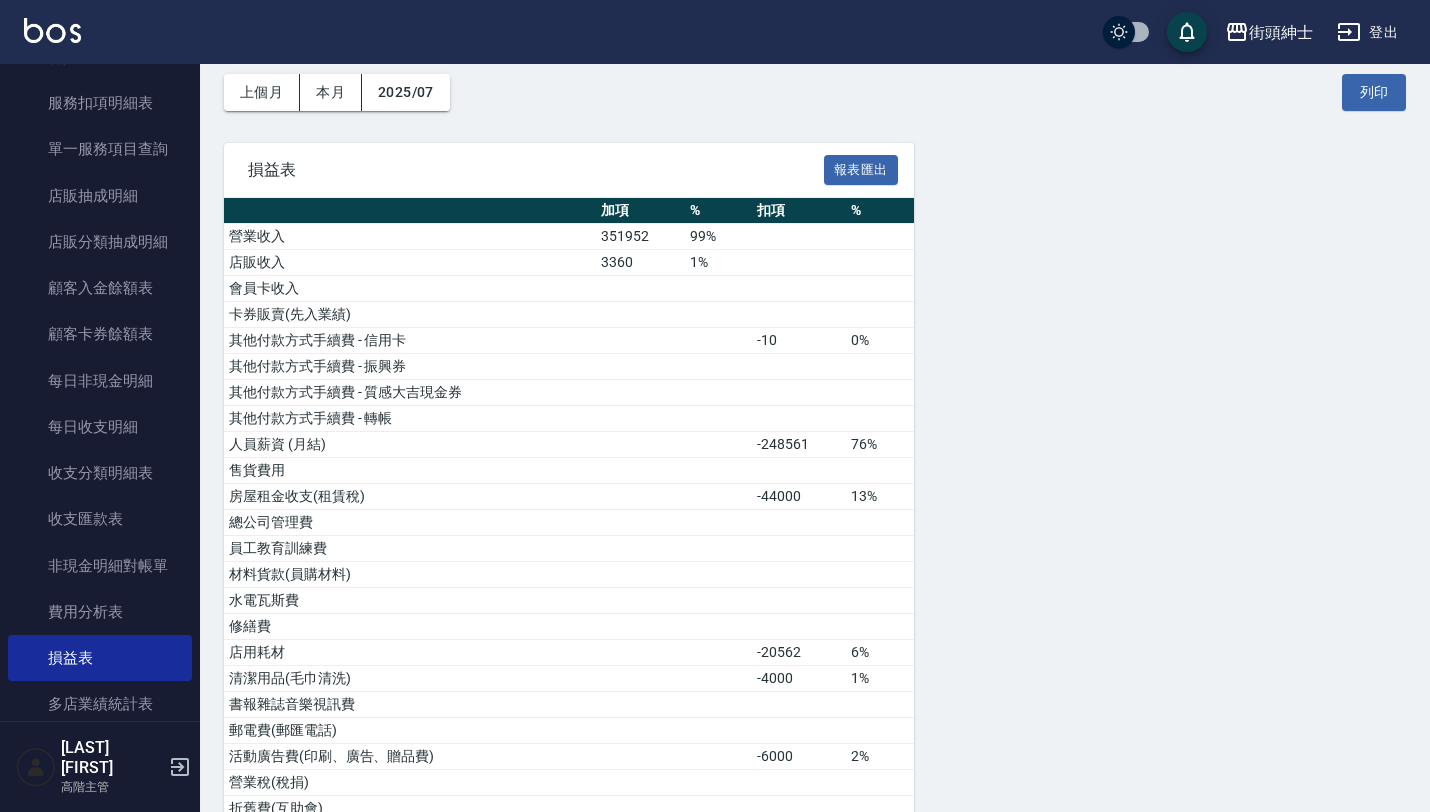 scroll, scrollTop: 79, scrollLeft: 0, axis: vertical 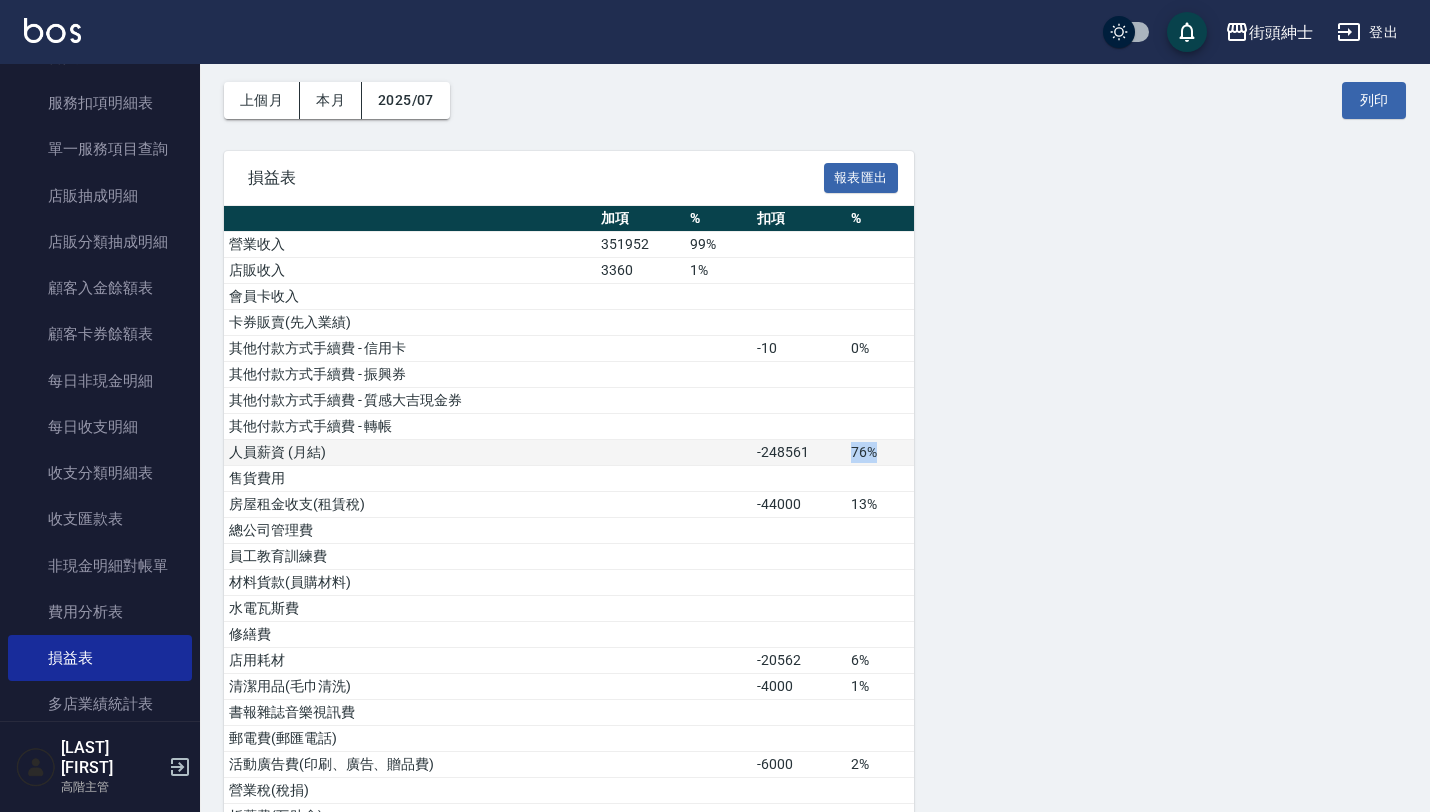 drag, startPoint x: 850, startPoint y: 451, endPoint x: 883, endPoint y: 454, distance: 33.13608 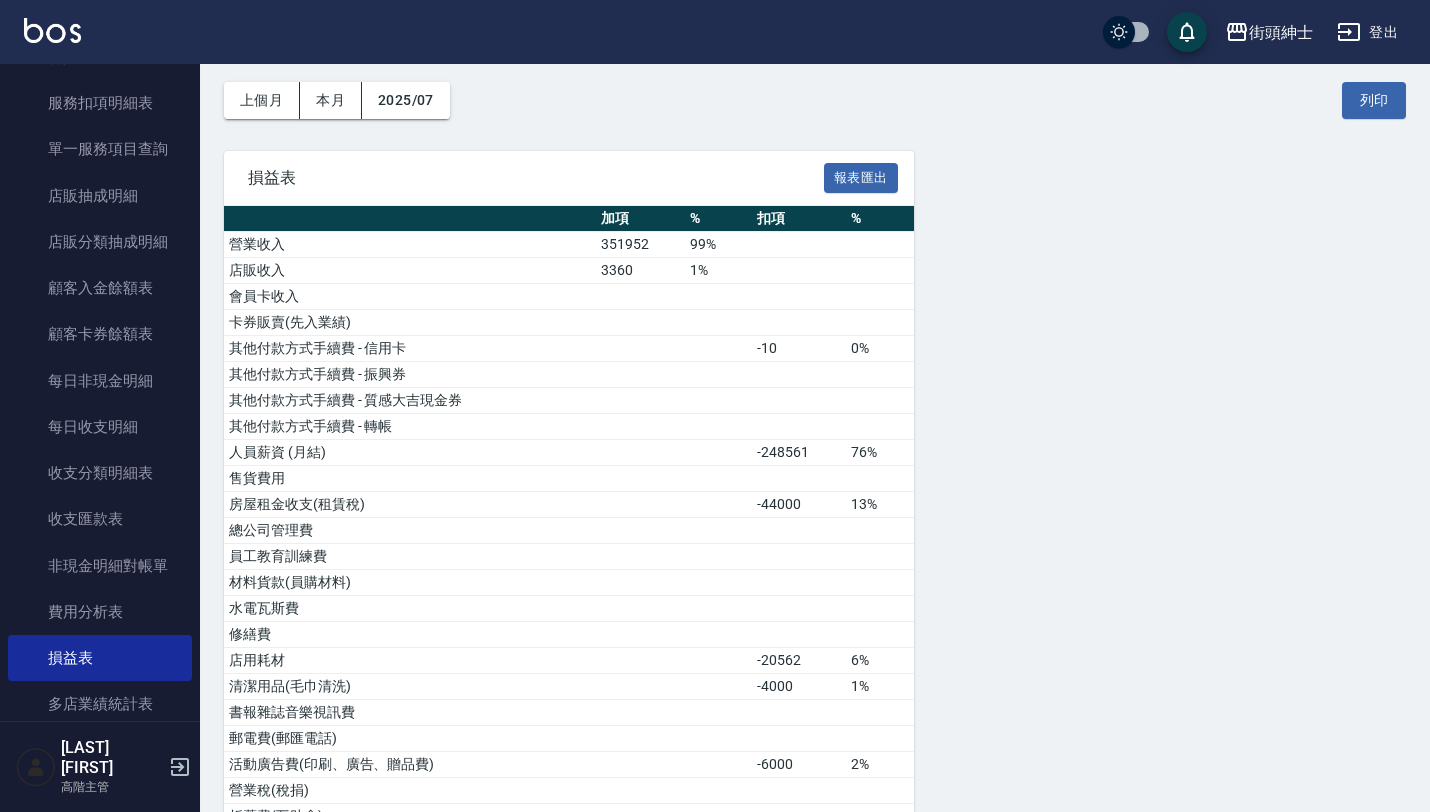 click on "上個月 本月 2025/07 列印" at bounding box center (815, 100) 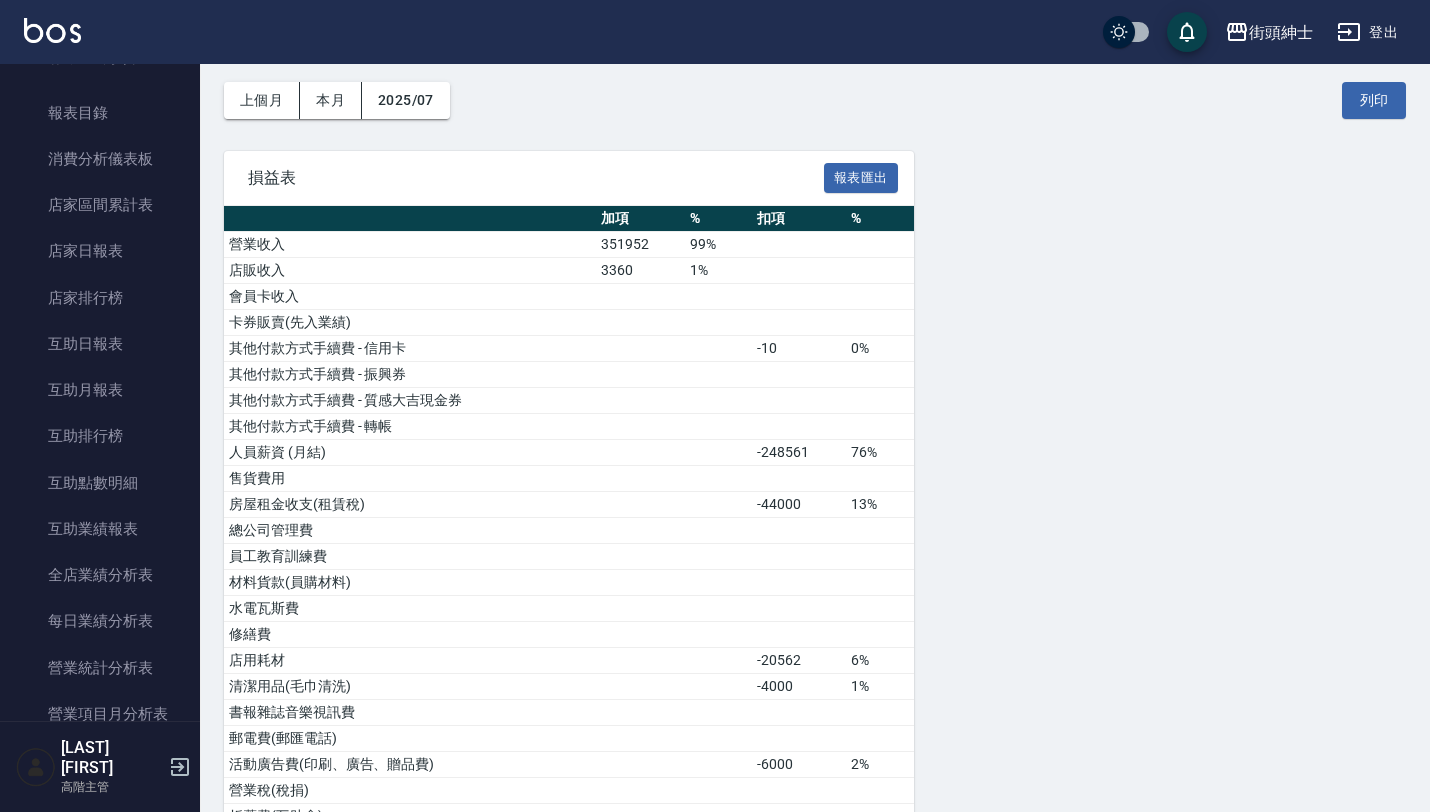 scroll, scrollTop: 0, scrollLeft: 0, axis: both 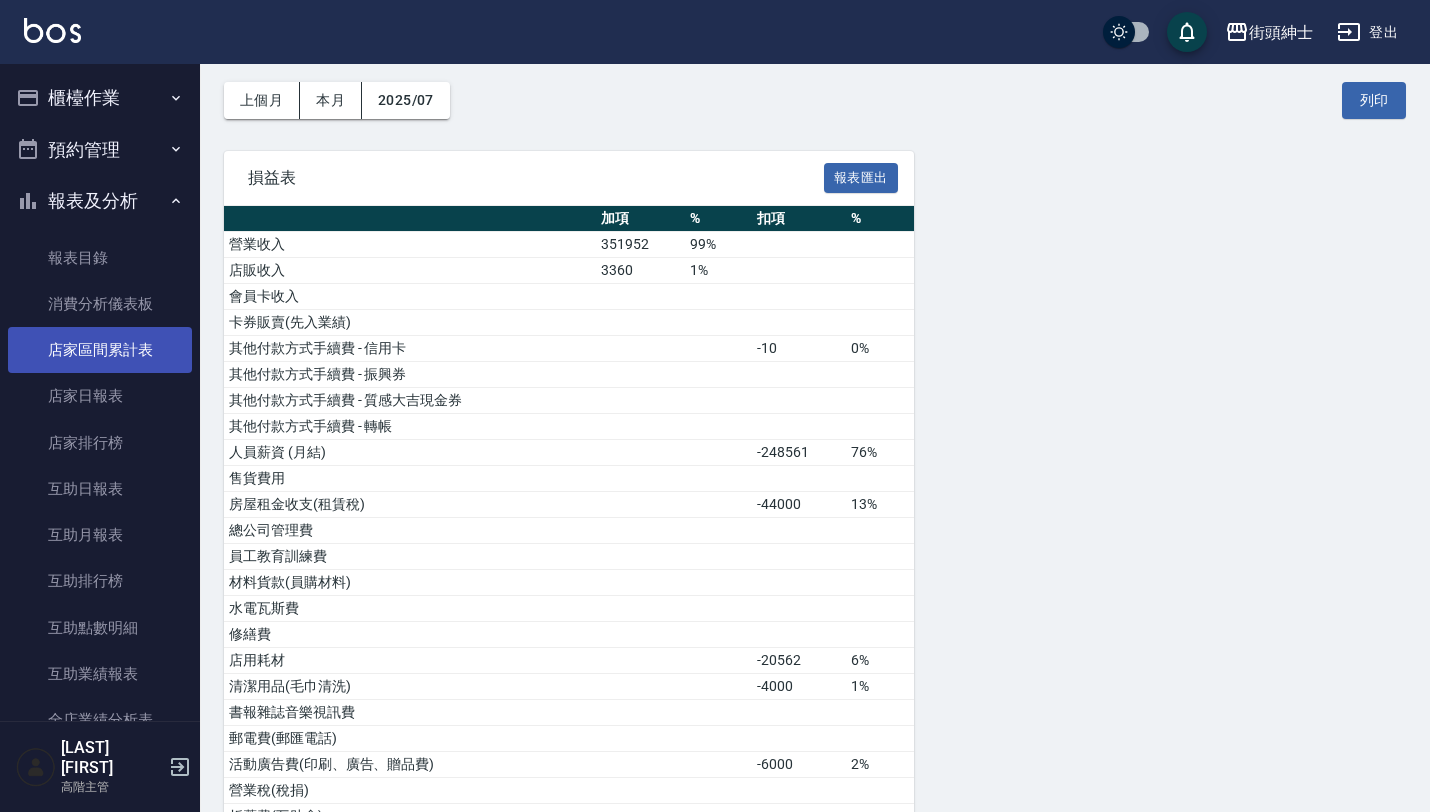 click on "店家區間累計表" at bounding box center [100, 350] 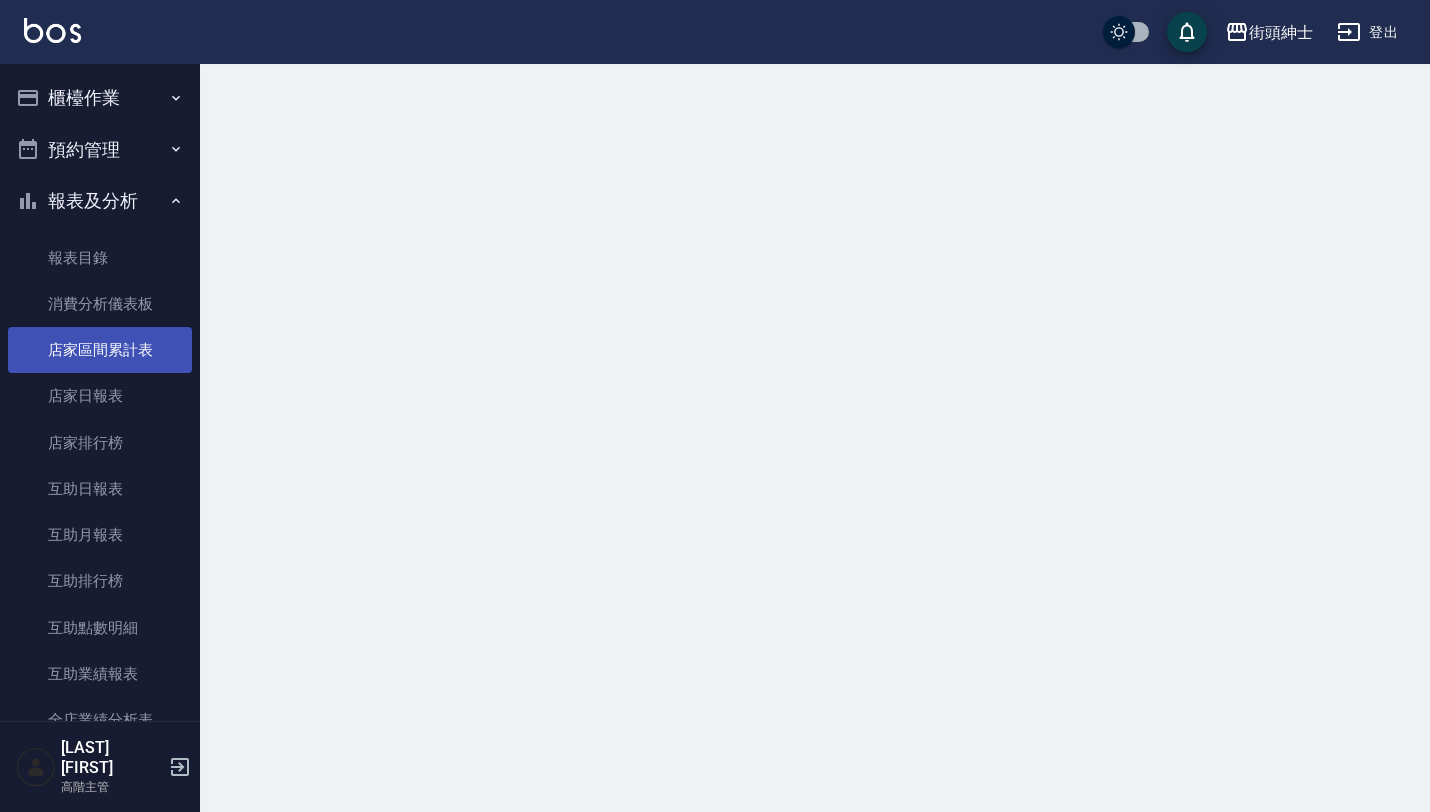 scroll, scrollTop: 0, scrollLeft: 0, axis: both 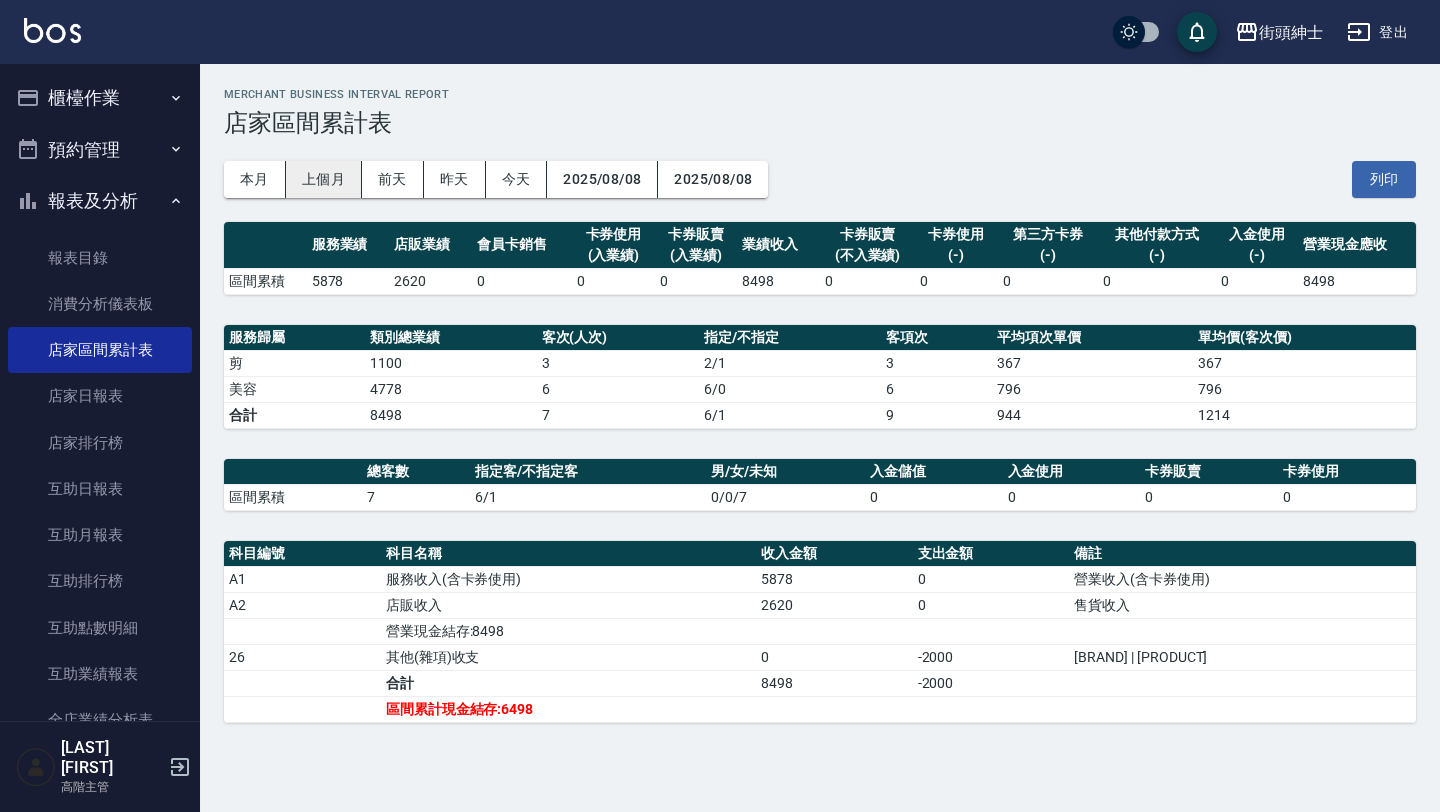 click on "上個月" at bounding box center (324, 179) 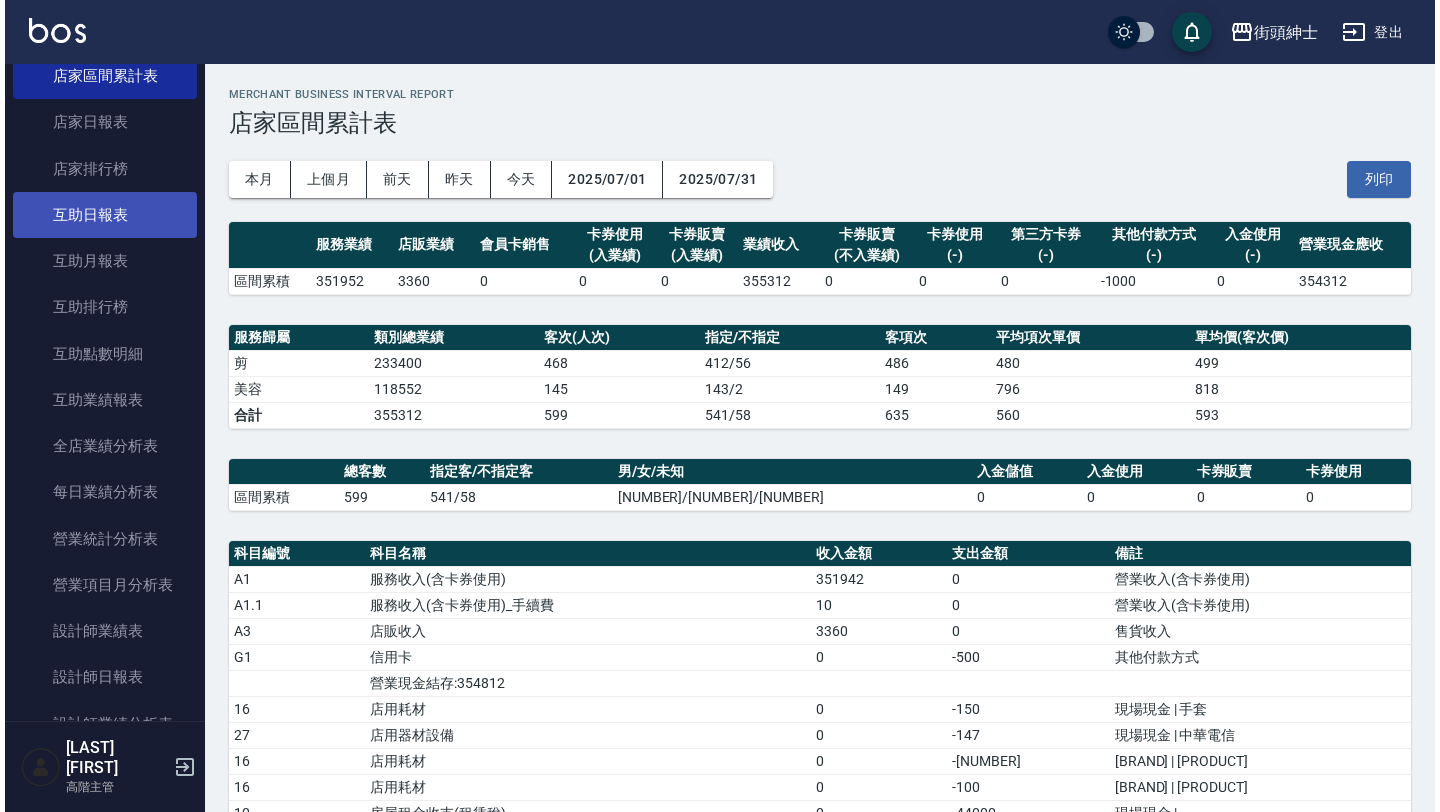 scroll, scrollTop: 272, scrollLeft: 0, axis: vertical 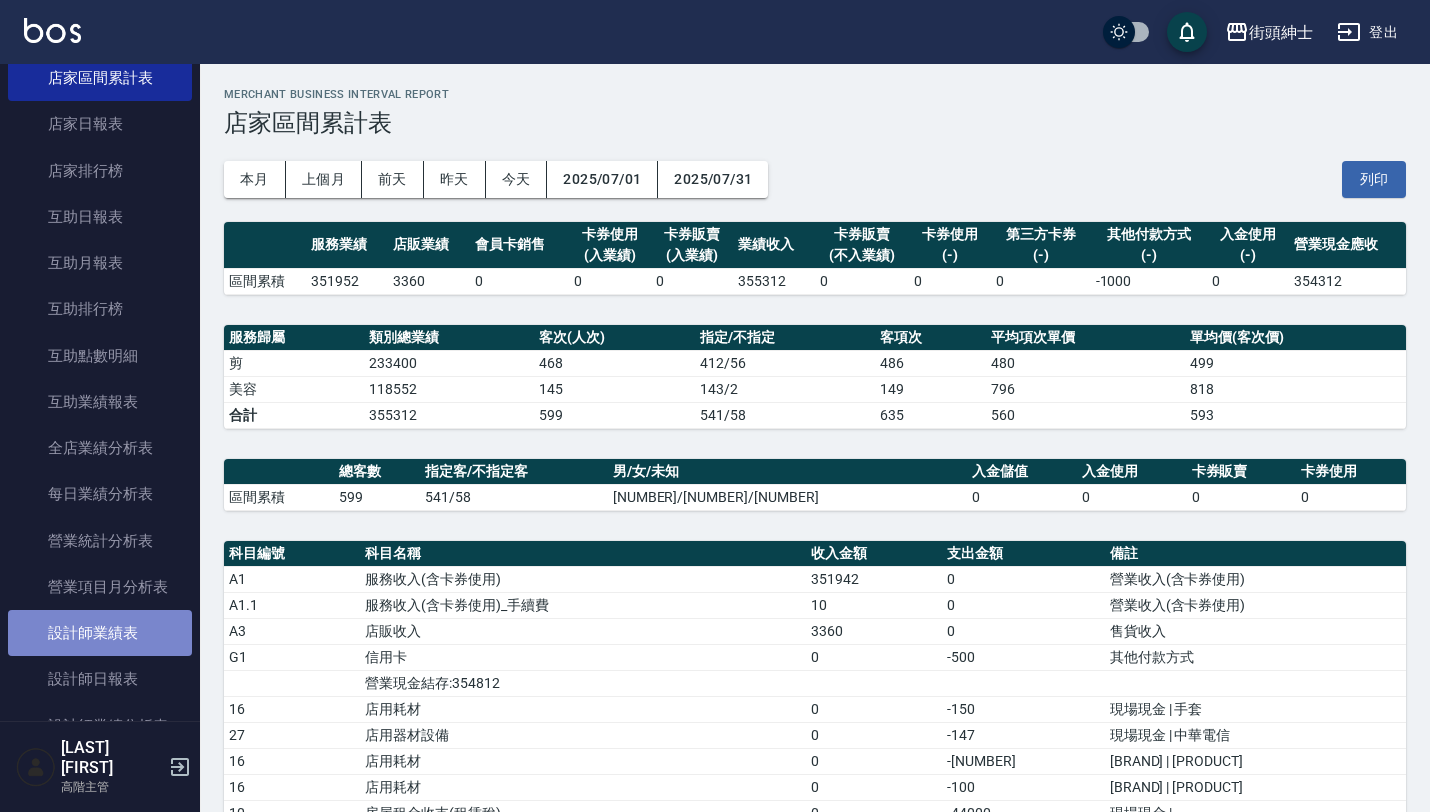 click on "設計師業績表" at bounding box center (100, 633) 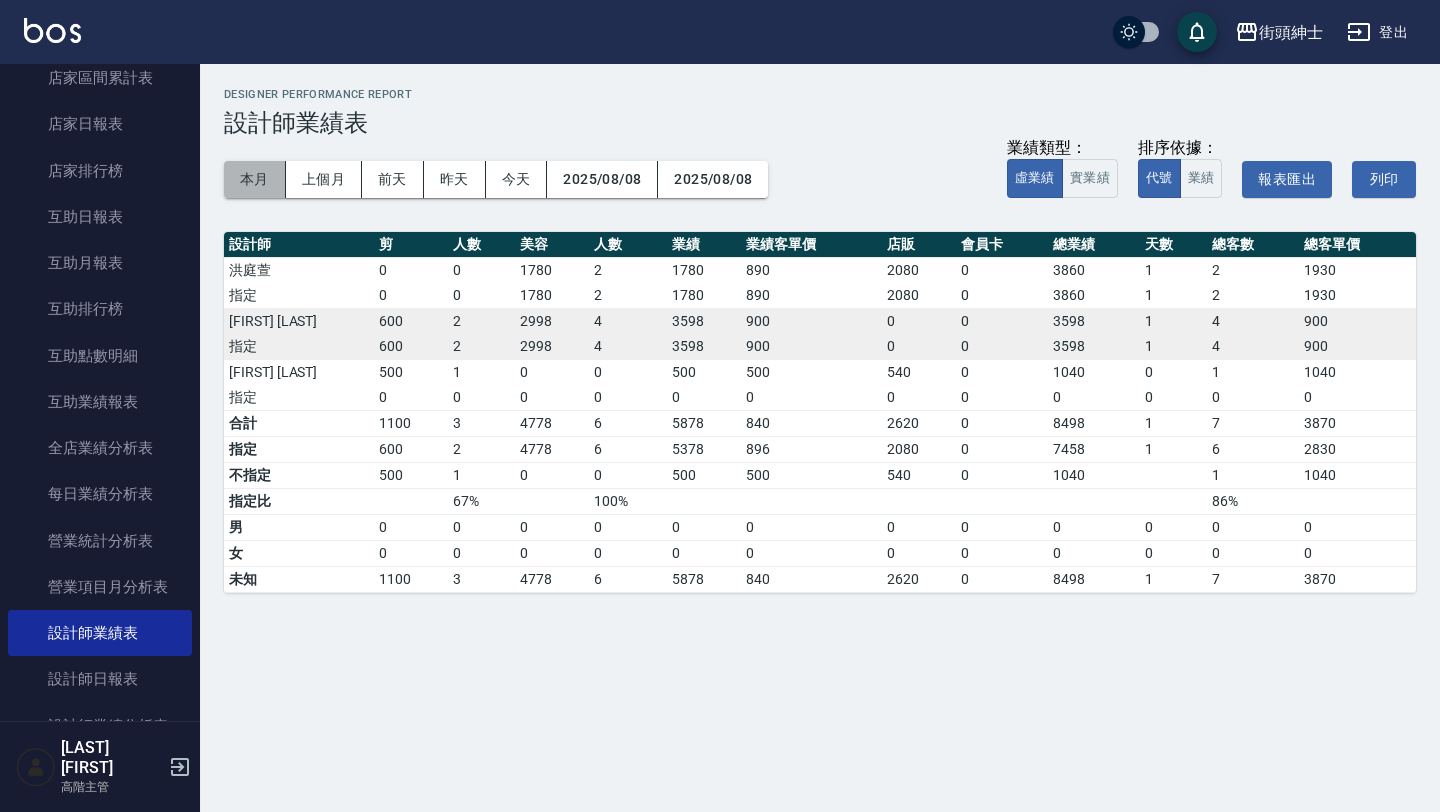click on "本月" at bounding box center (255, 179) 